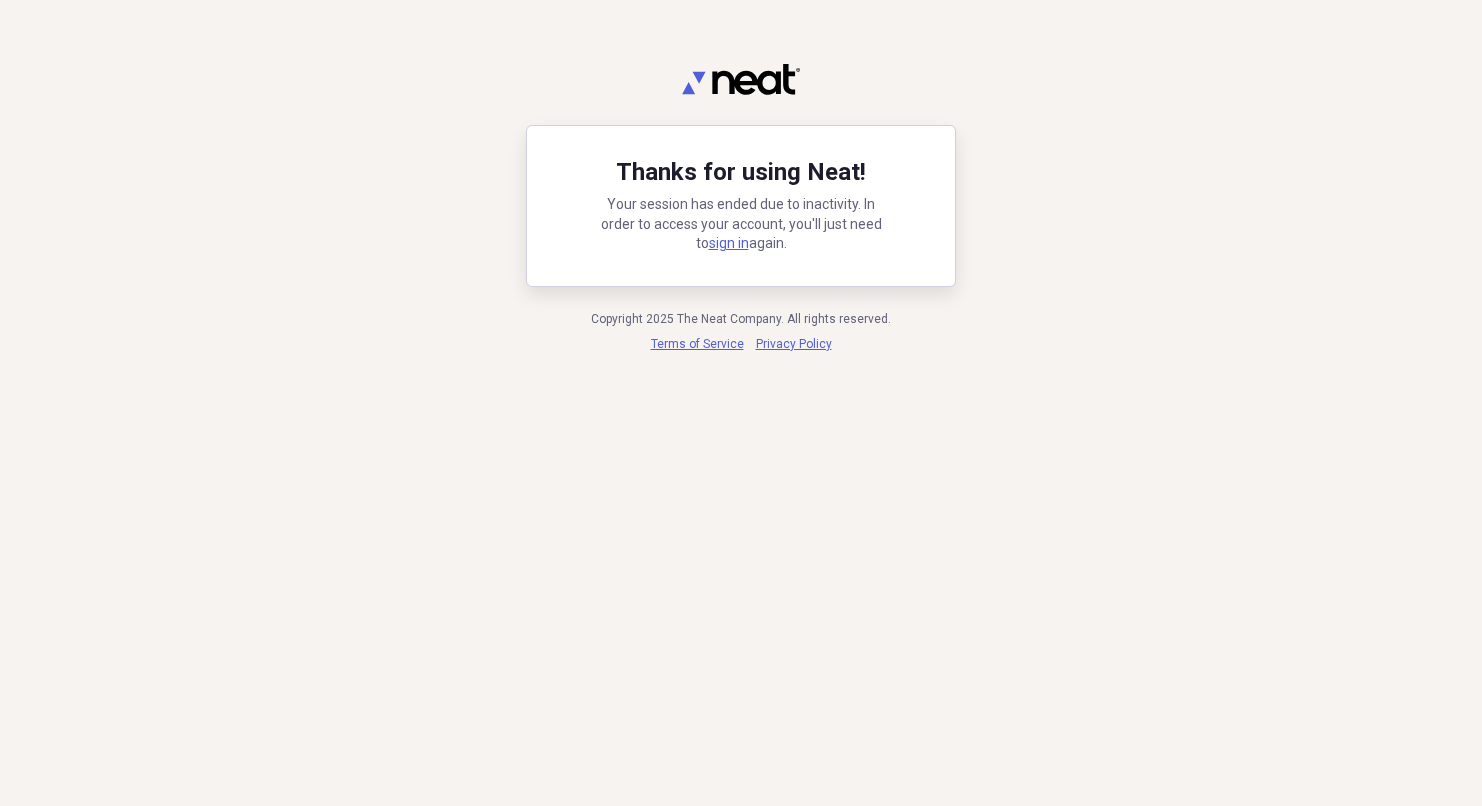 scroll, scrollTop: 0, scrollLeft: 0, axis: both 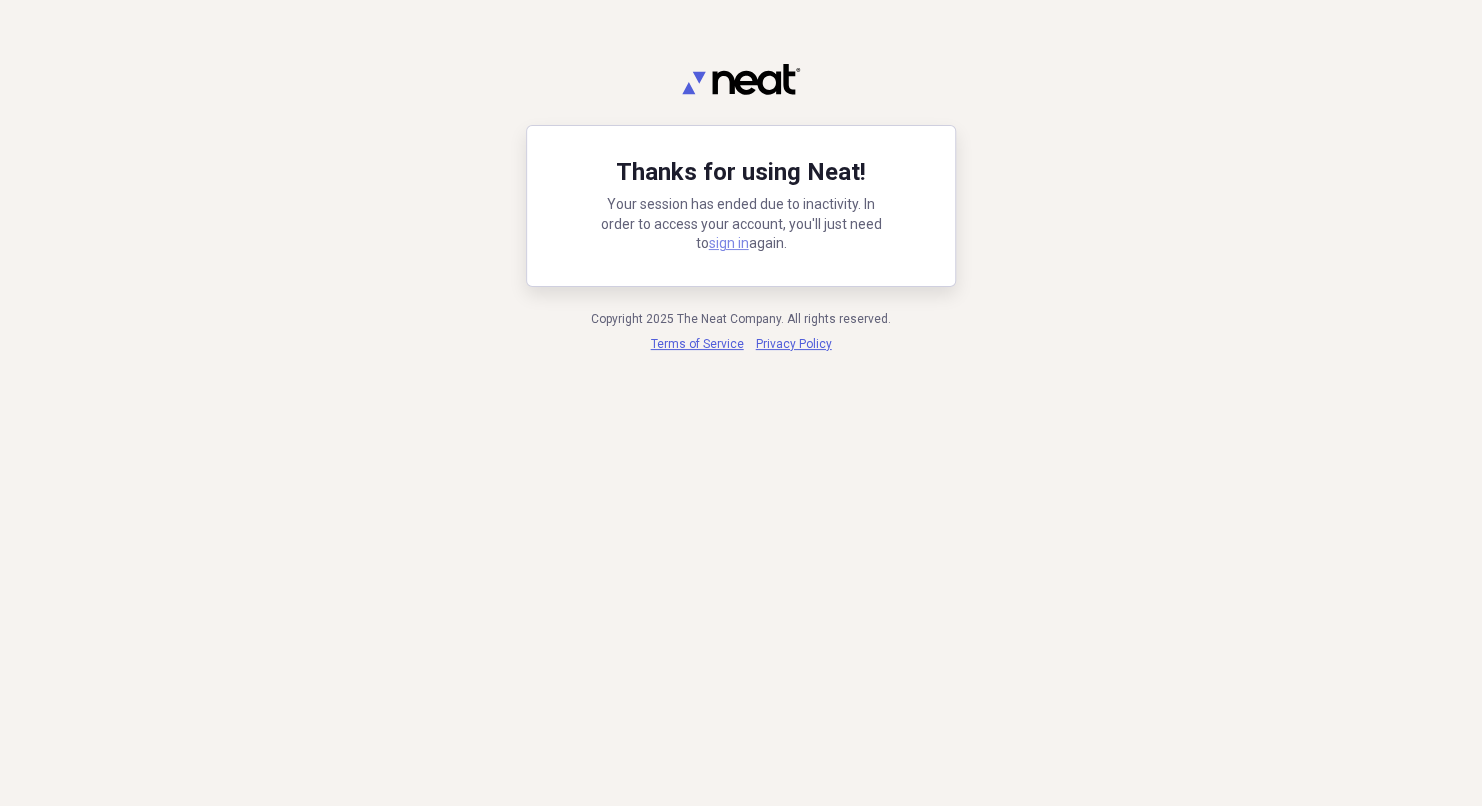 click on "sign in" at bounding box center [729, 243] 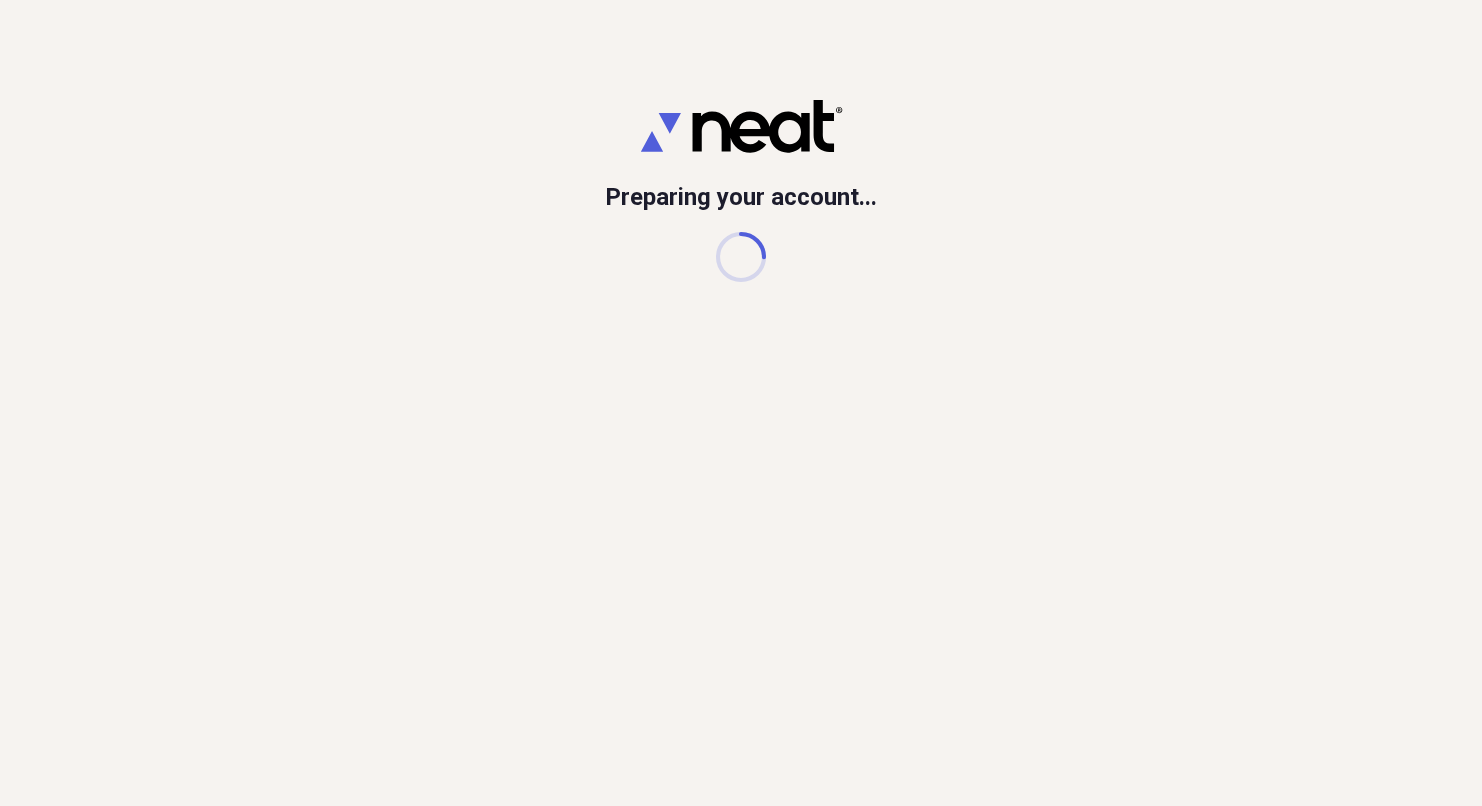 scroll, scrollTop: 0, scrollLeft: 0, axis: both 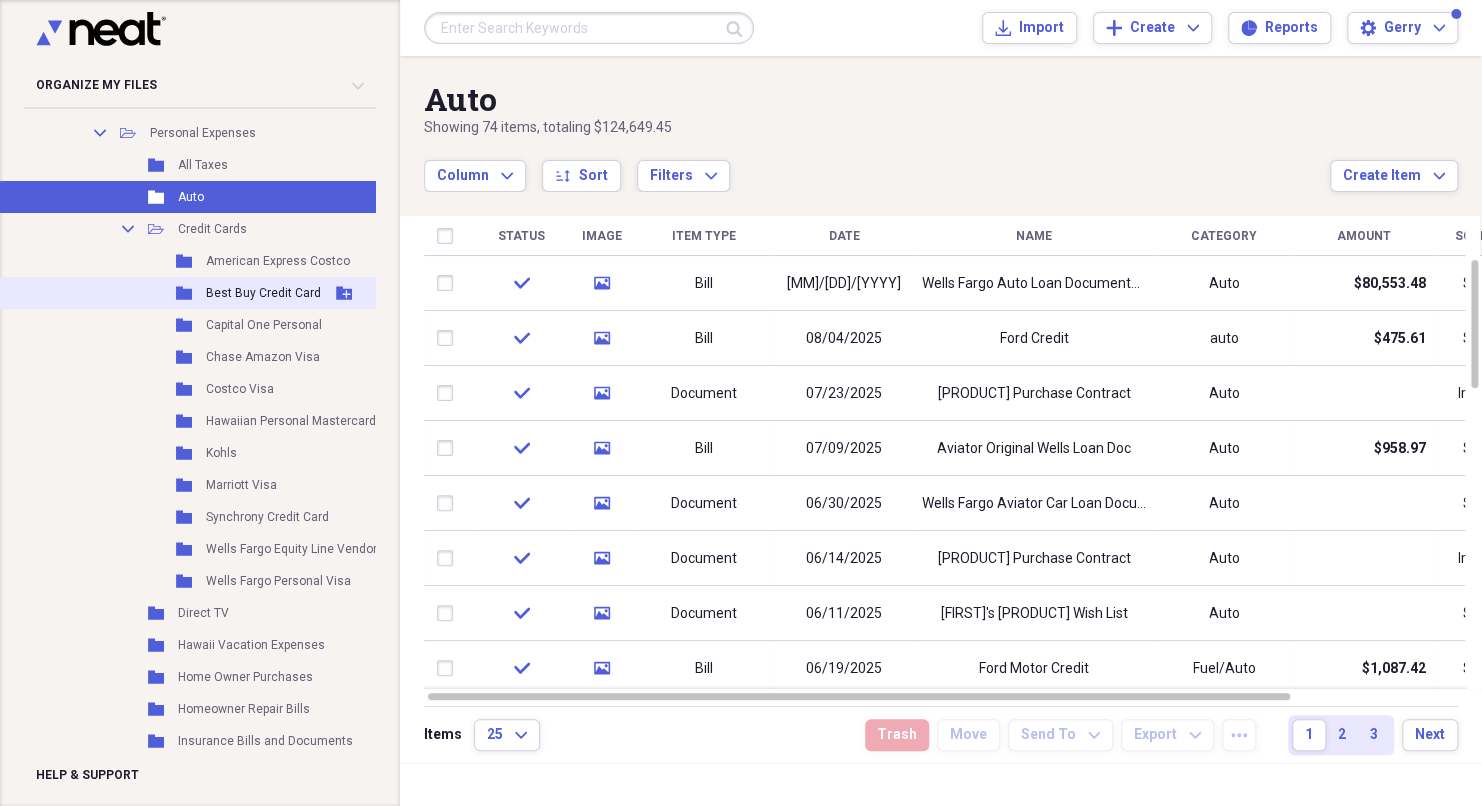 click on "Best Buy Credit Card" at bounding box center (263, 293) 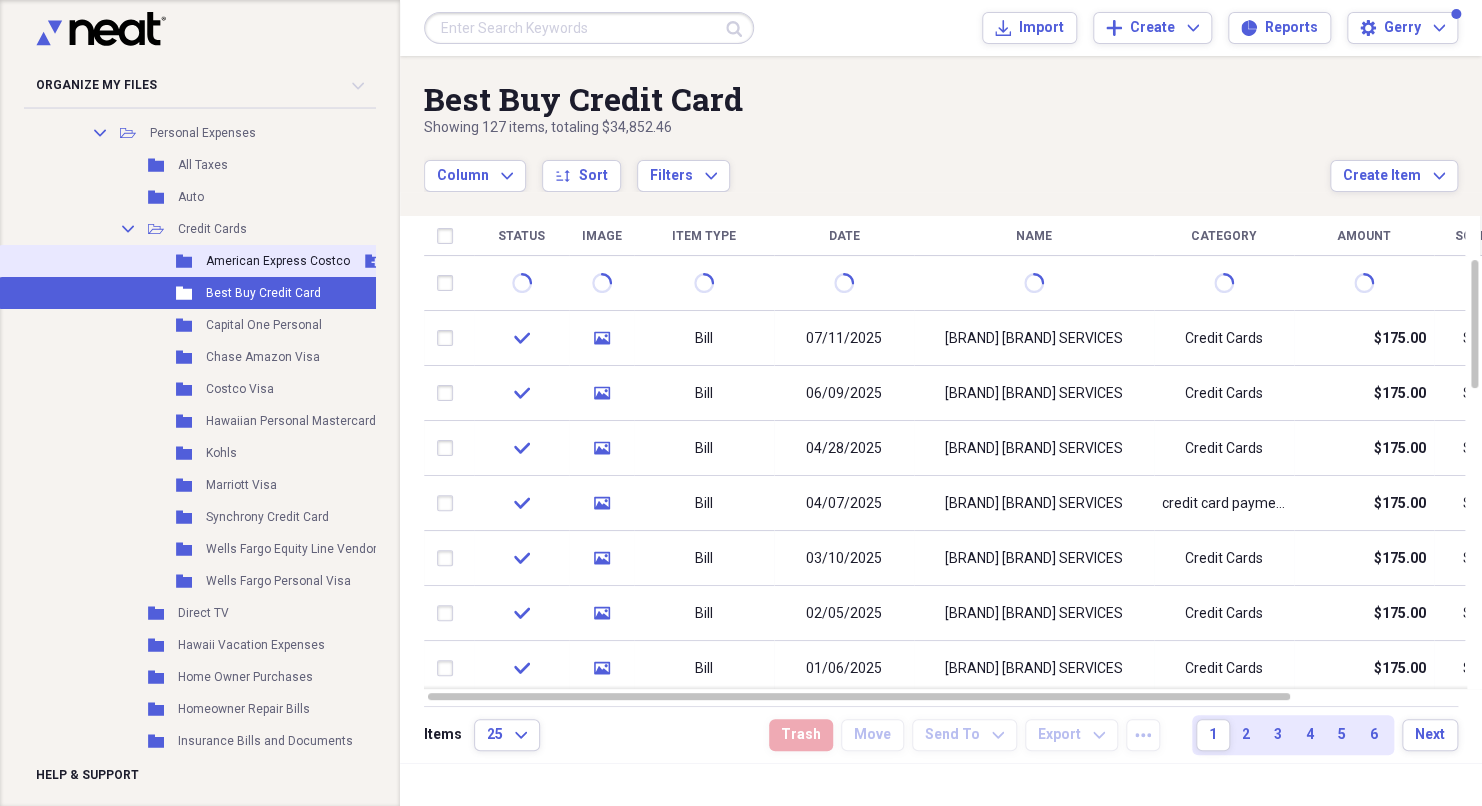 click on "American Express Costco" at bounding box center [278, 261] 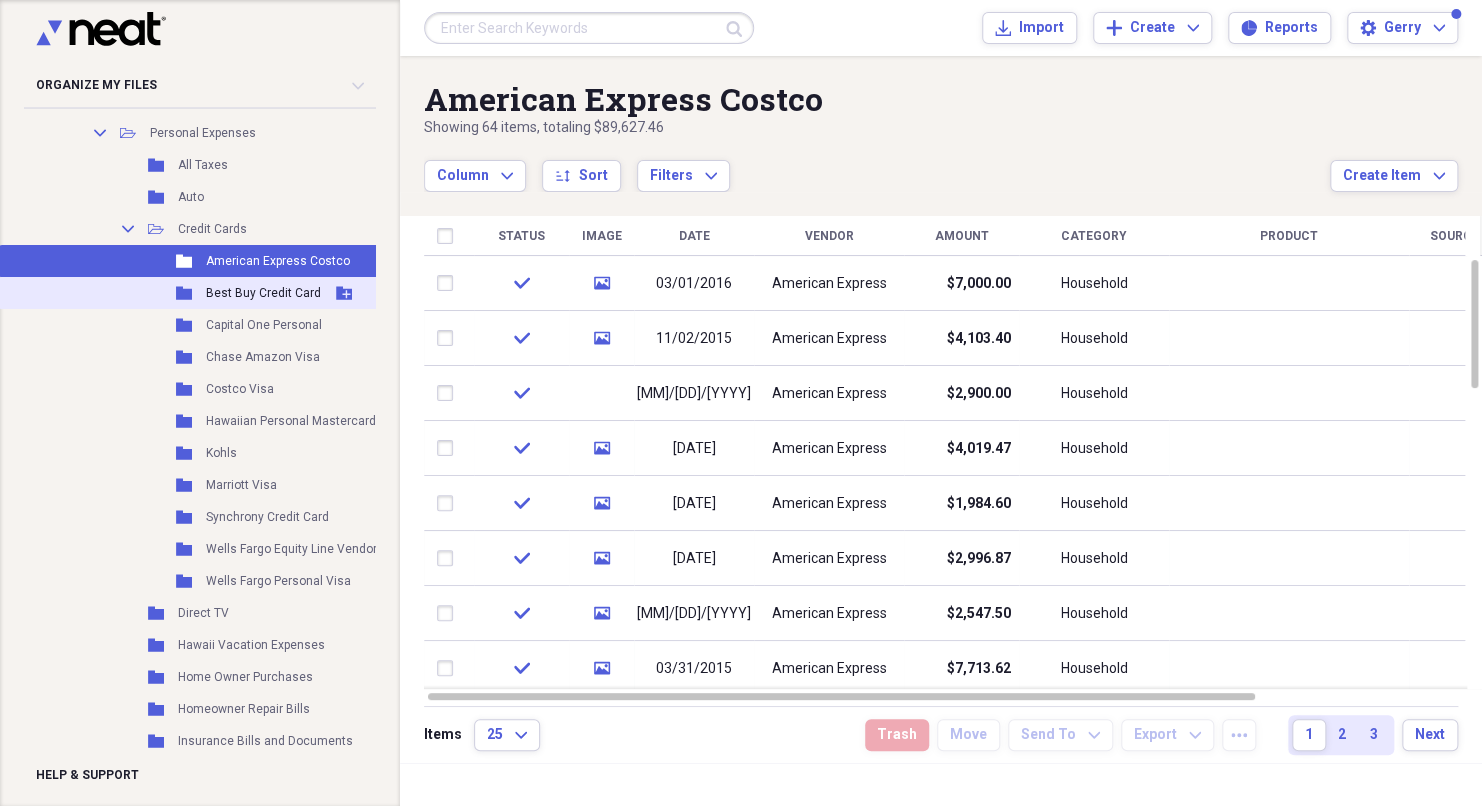 click on "Best Buy Credit Card" at bounding box center [263, 293] 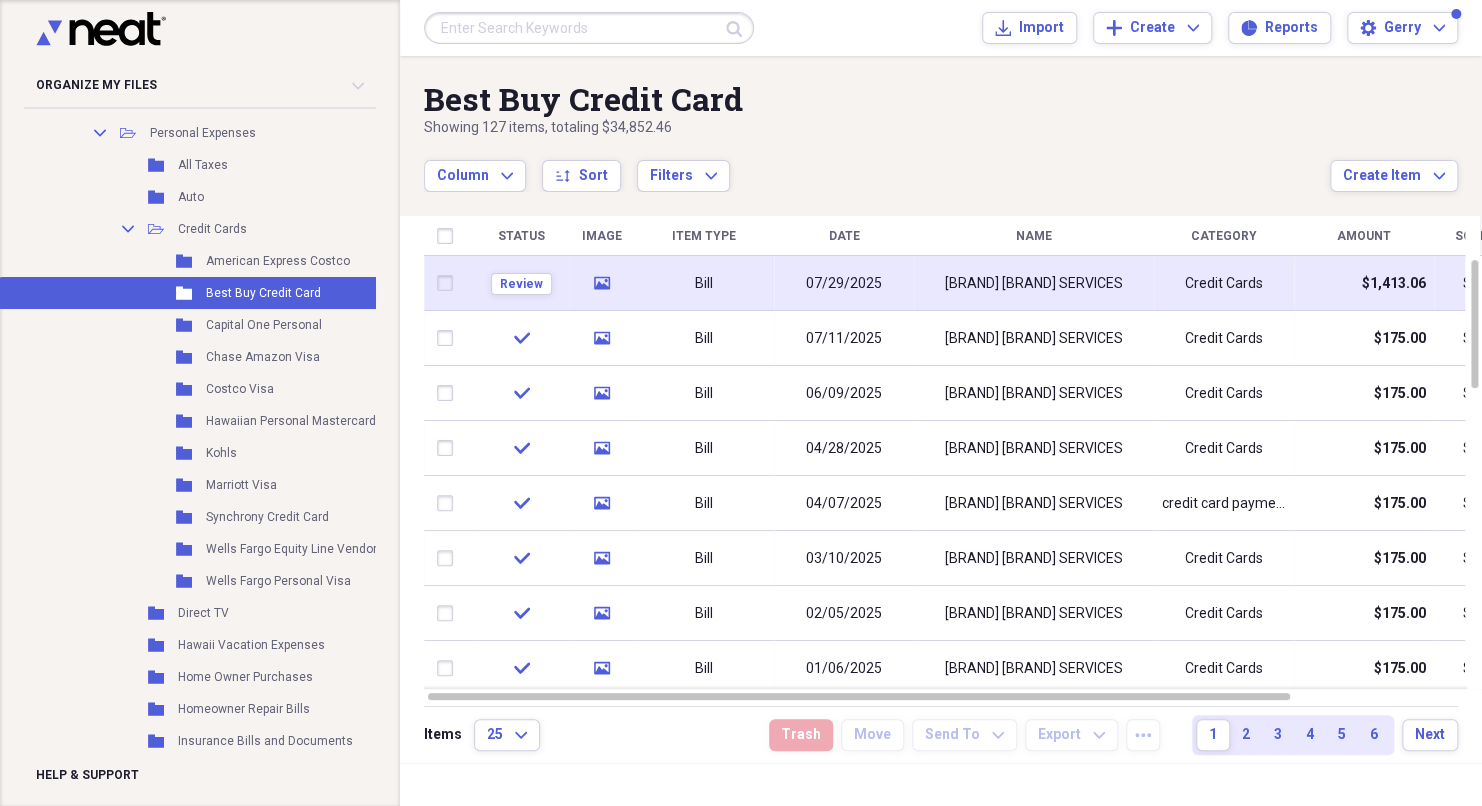 click on "[BRAND] [BRAND] SERVICES" at bounding box center (1034, 284) 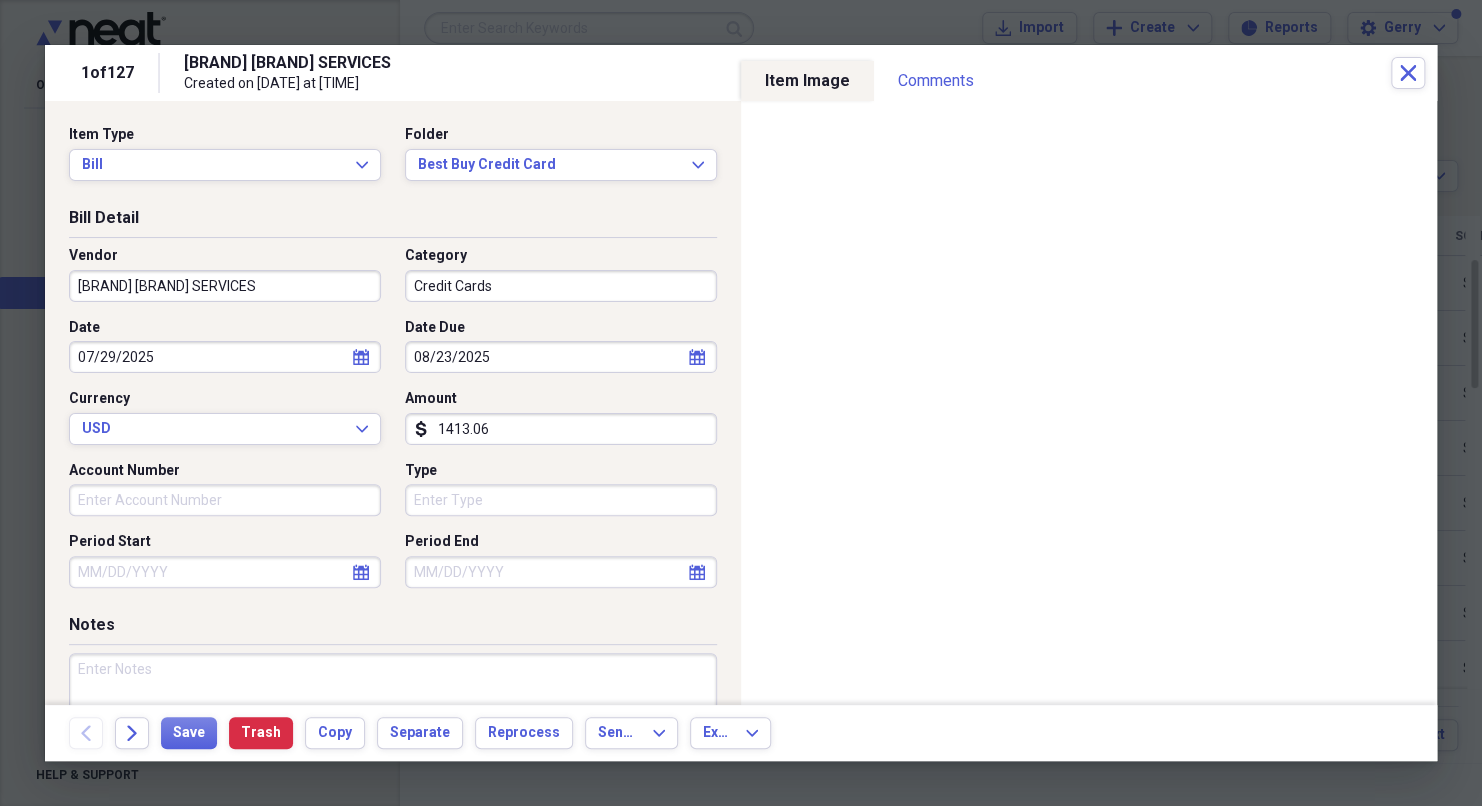click 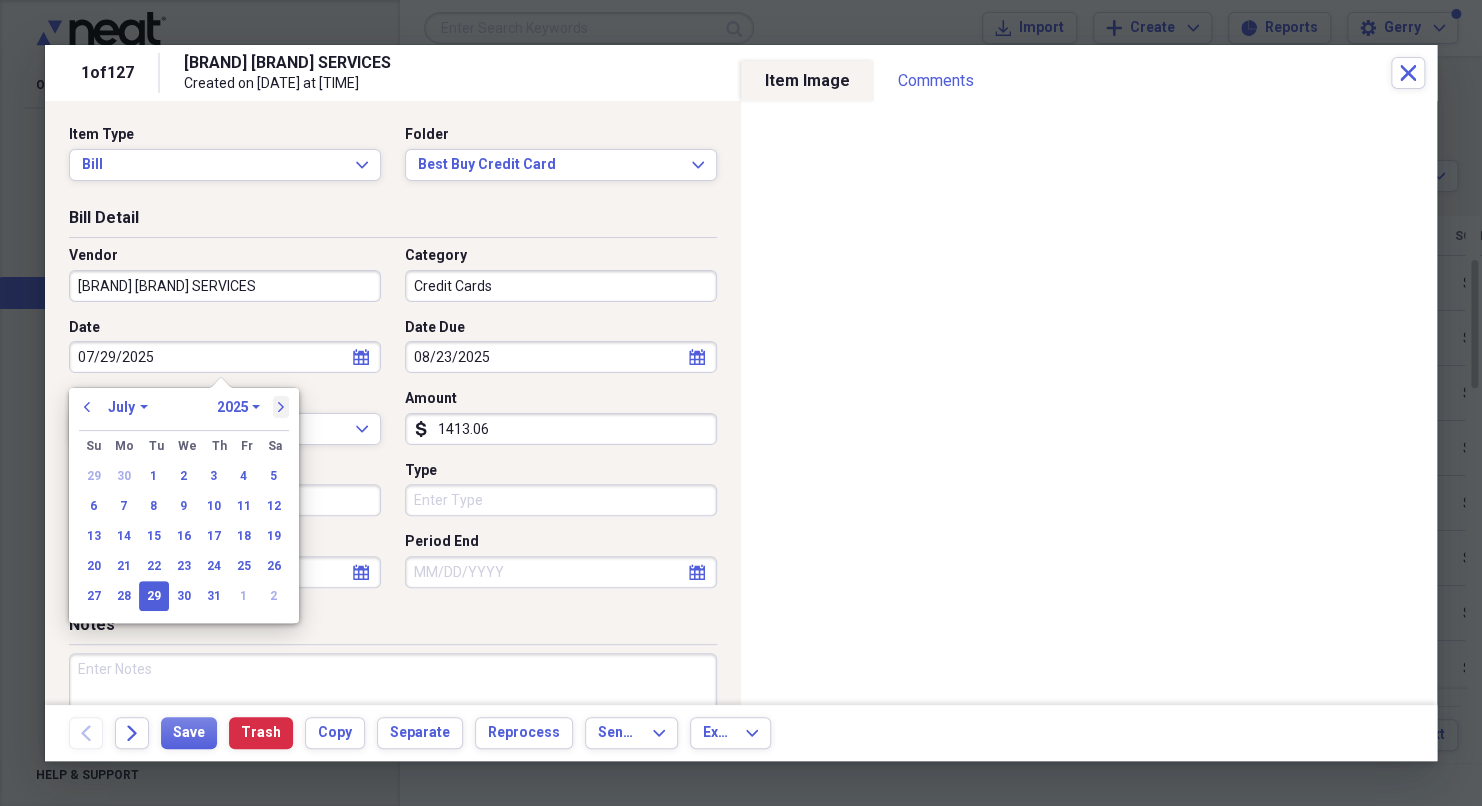 click on "next" at bounding box center (281, 407) 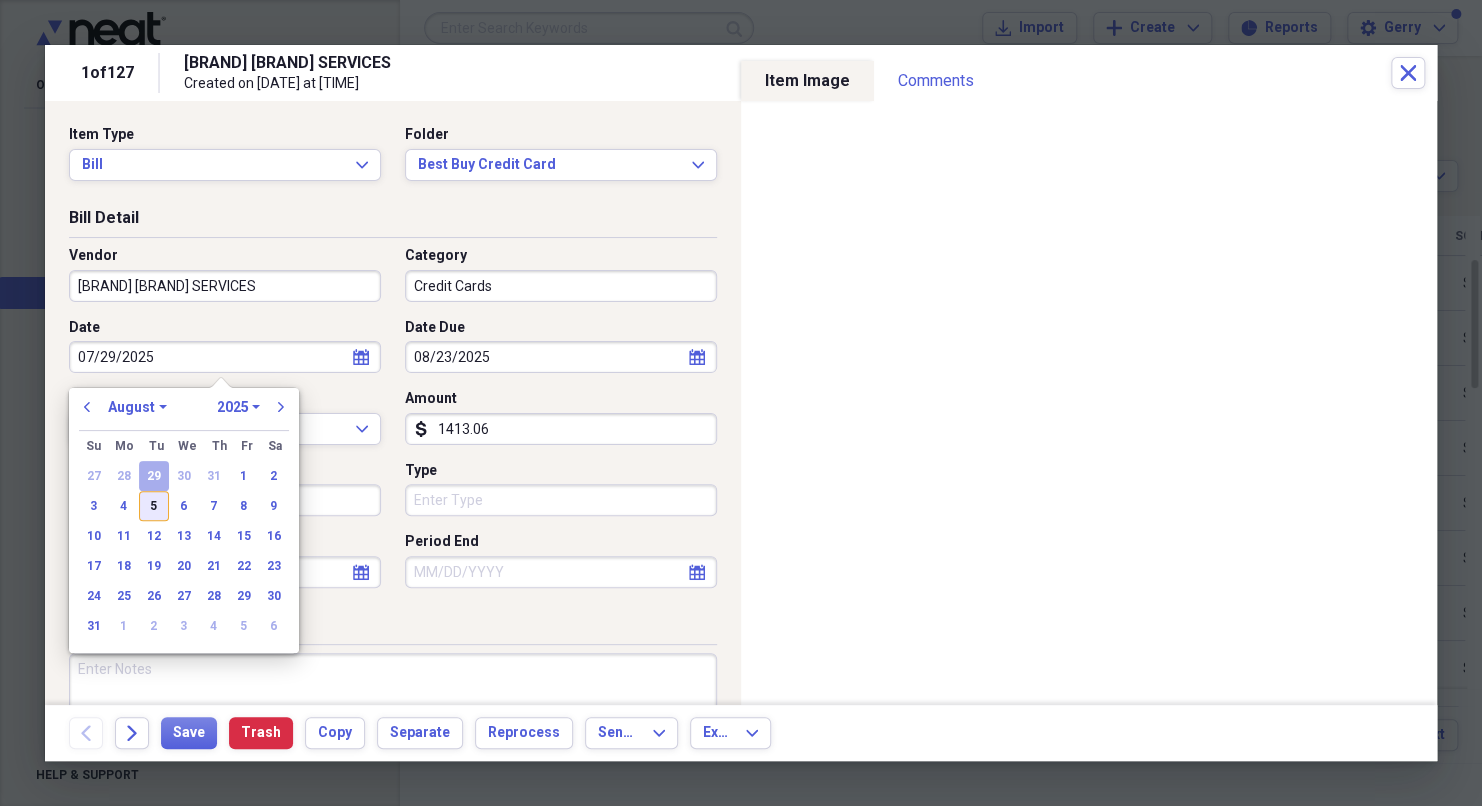 click on "5" at bounding box center [154, 506] 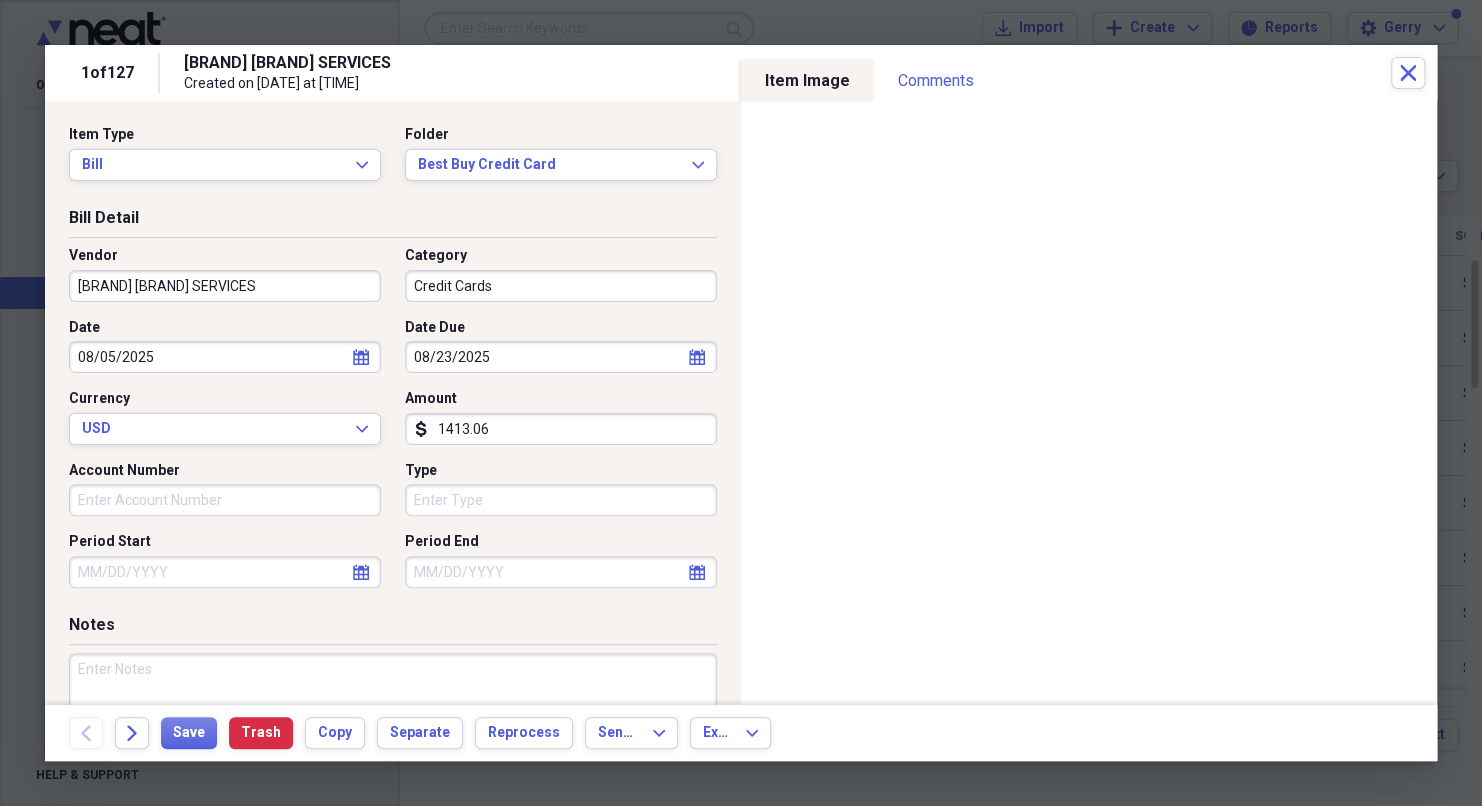 click on "calendar" 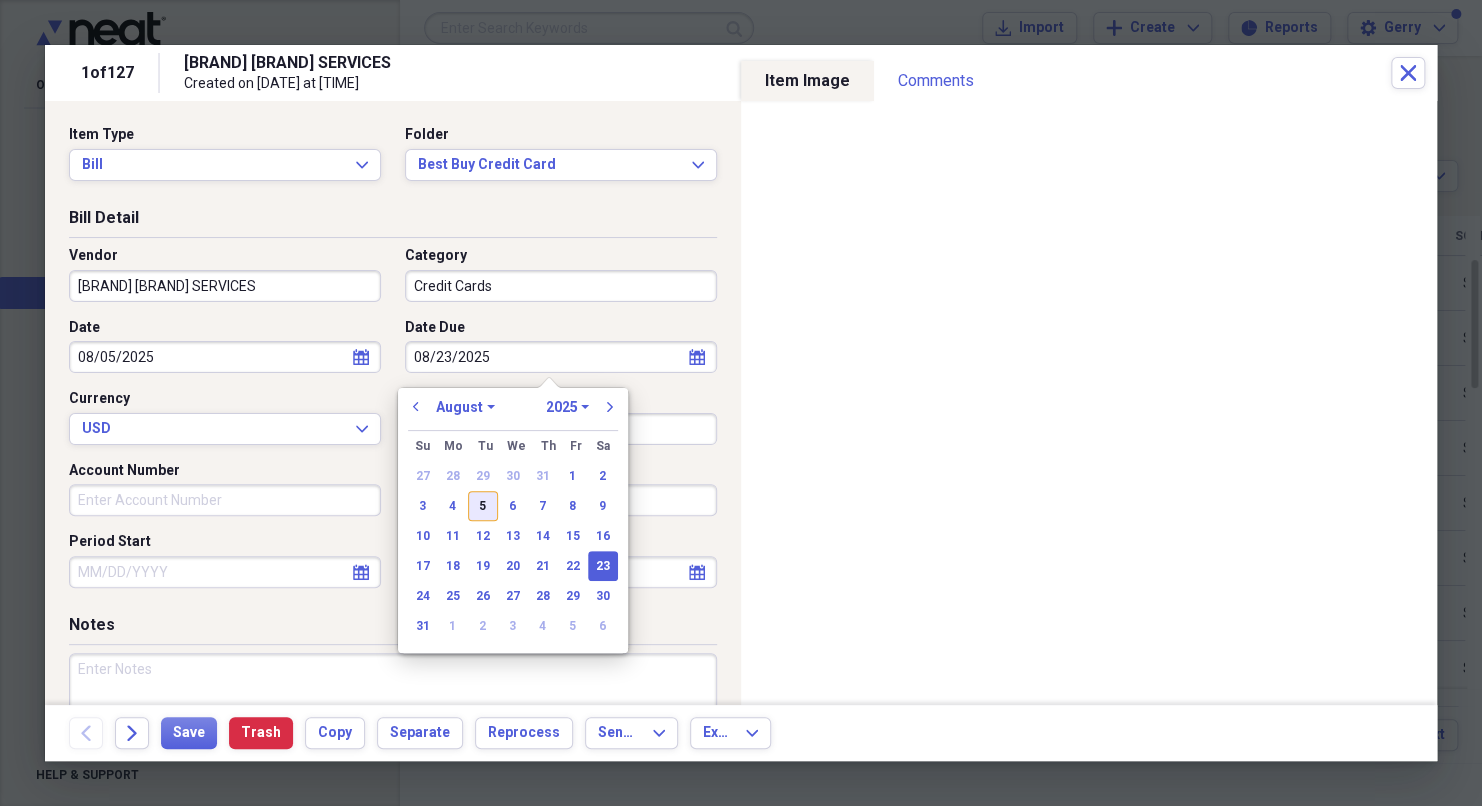 click on "5" at bounding box center (483, 506) 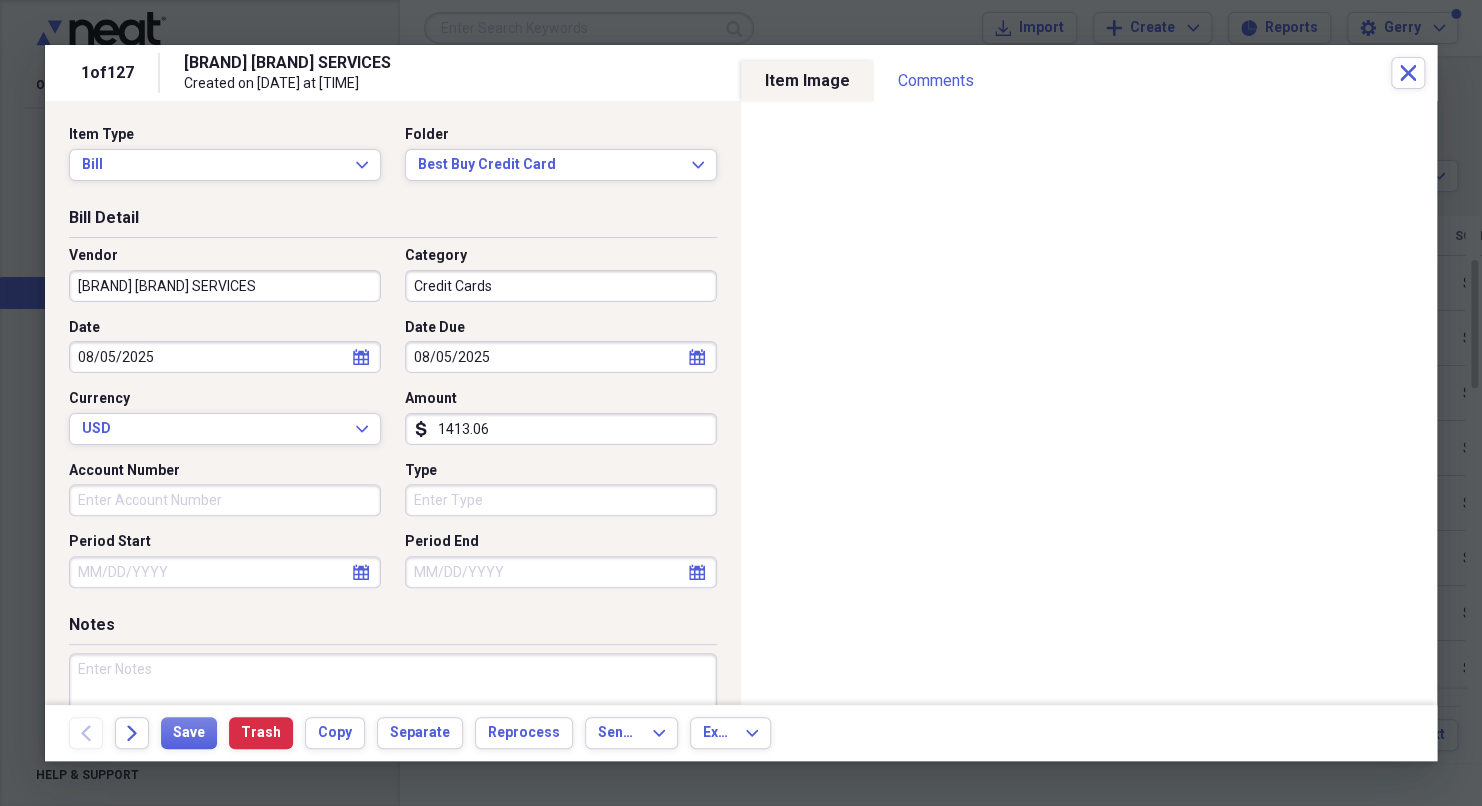 click on "1413.06" at bounding box center [561, 429] 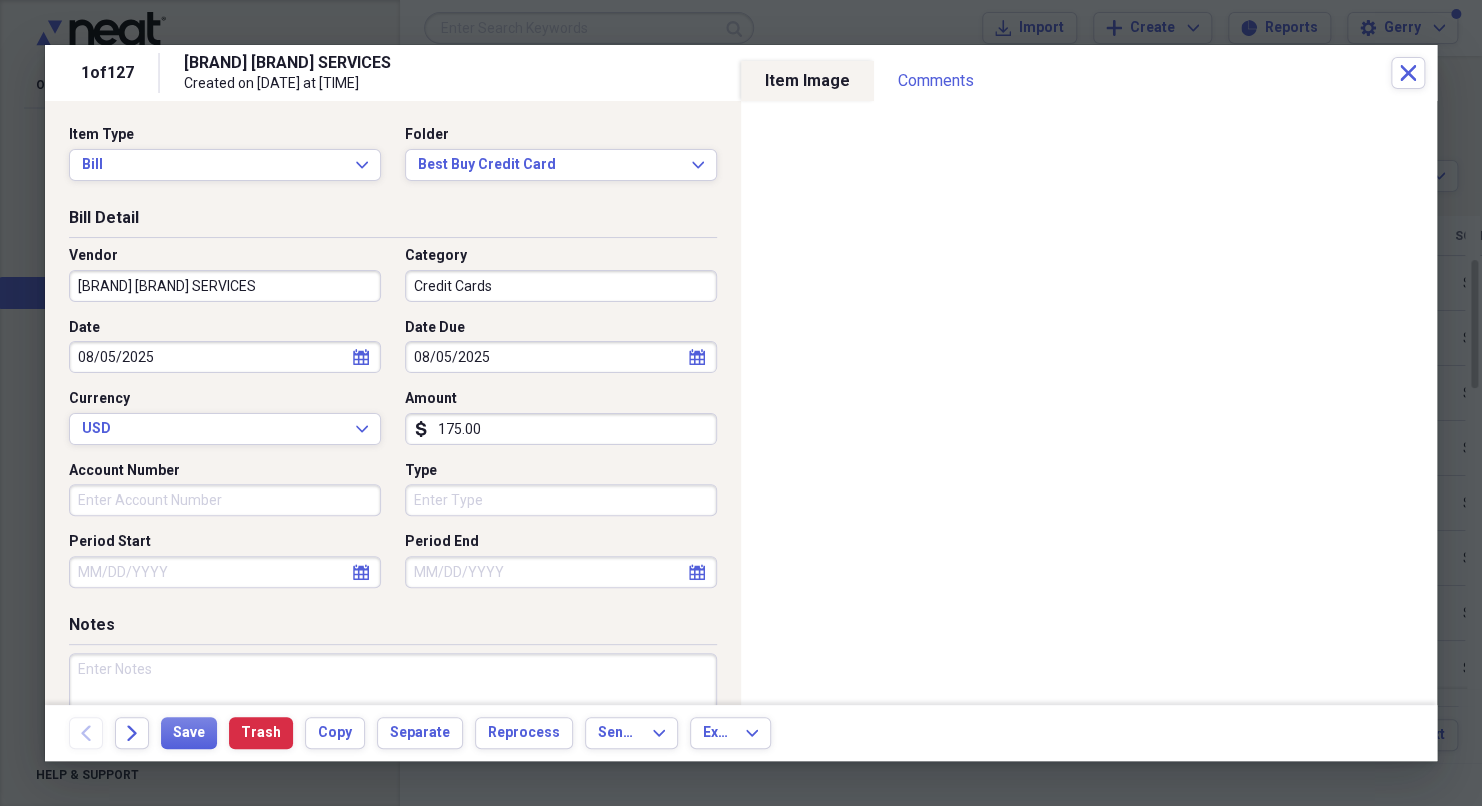 type on "175.00" 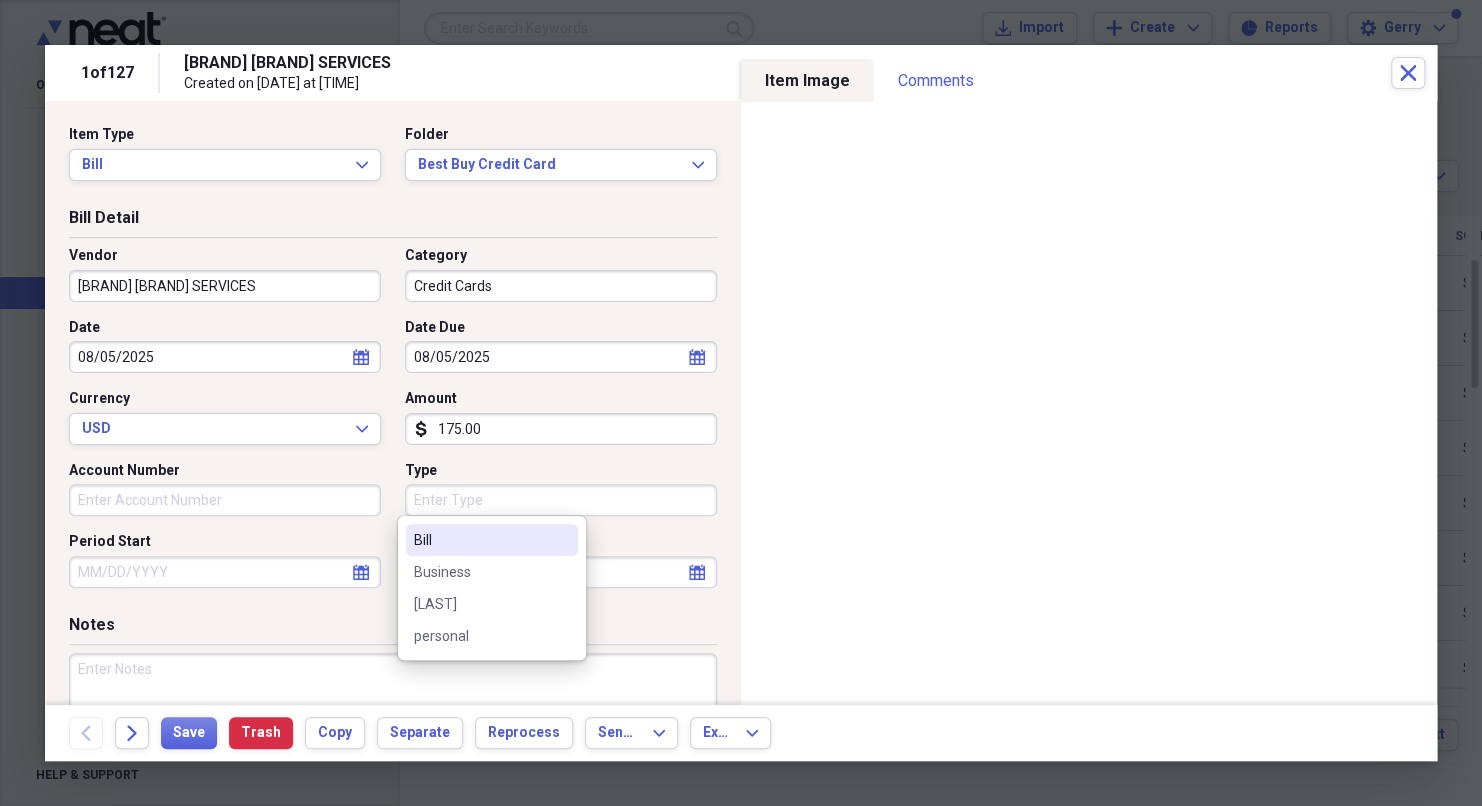 click on "Type" at bounding box center [561, 500] 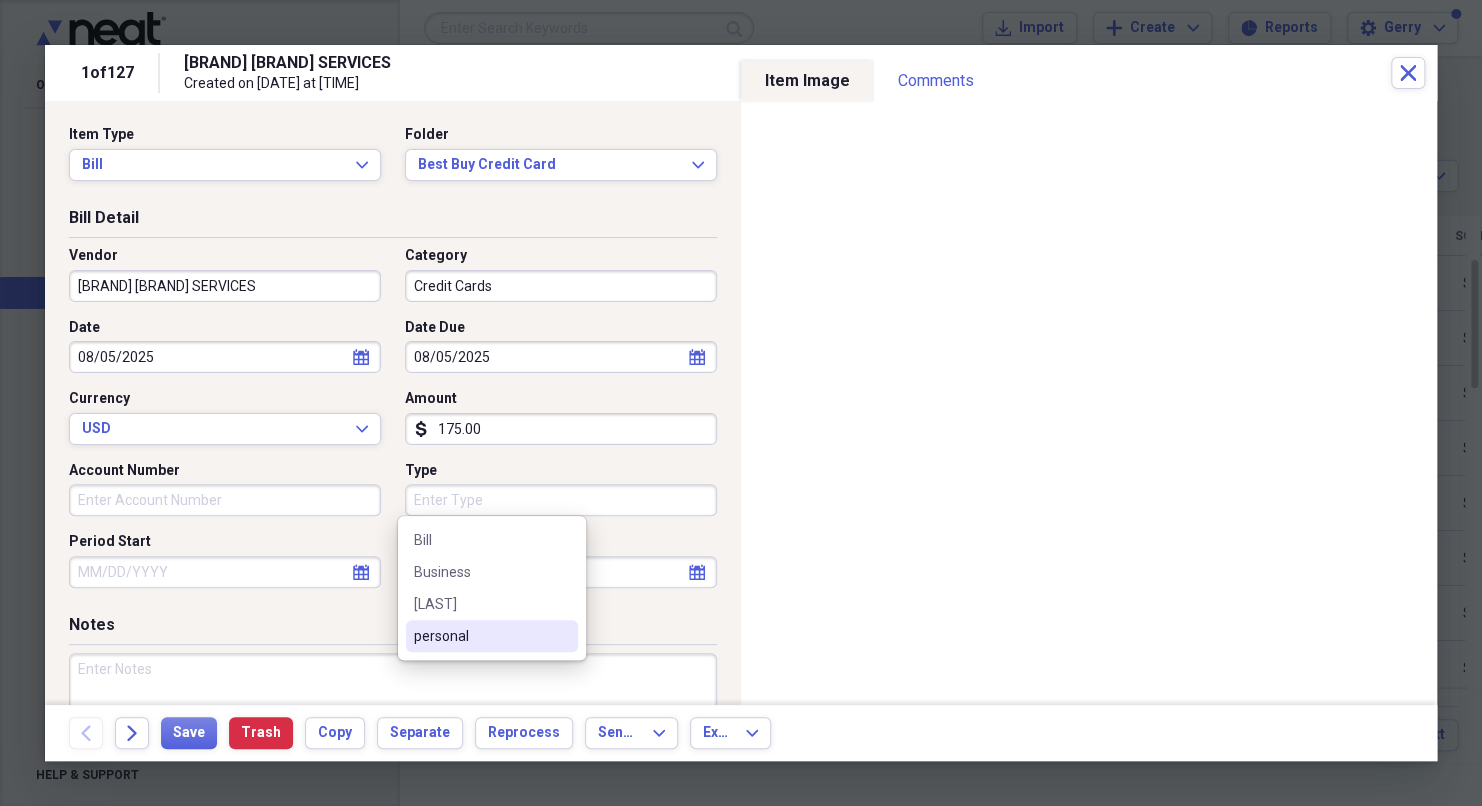 click on "personal" at bounding box center (480, 636) 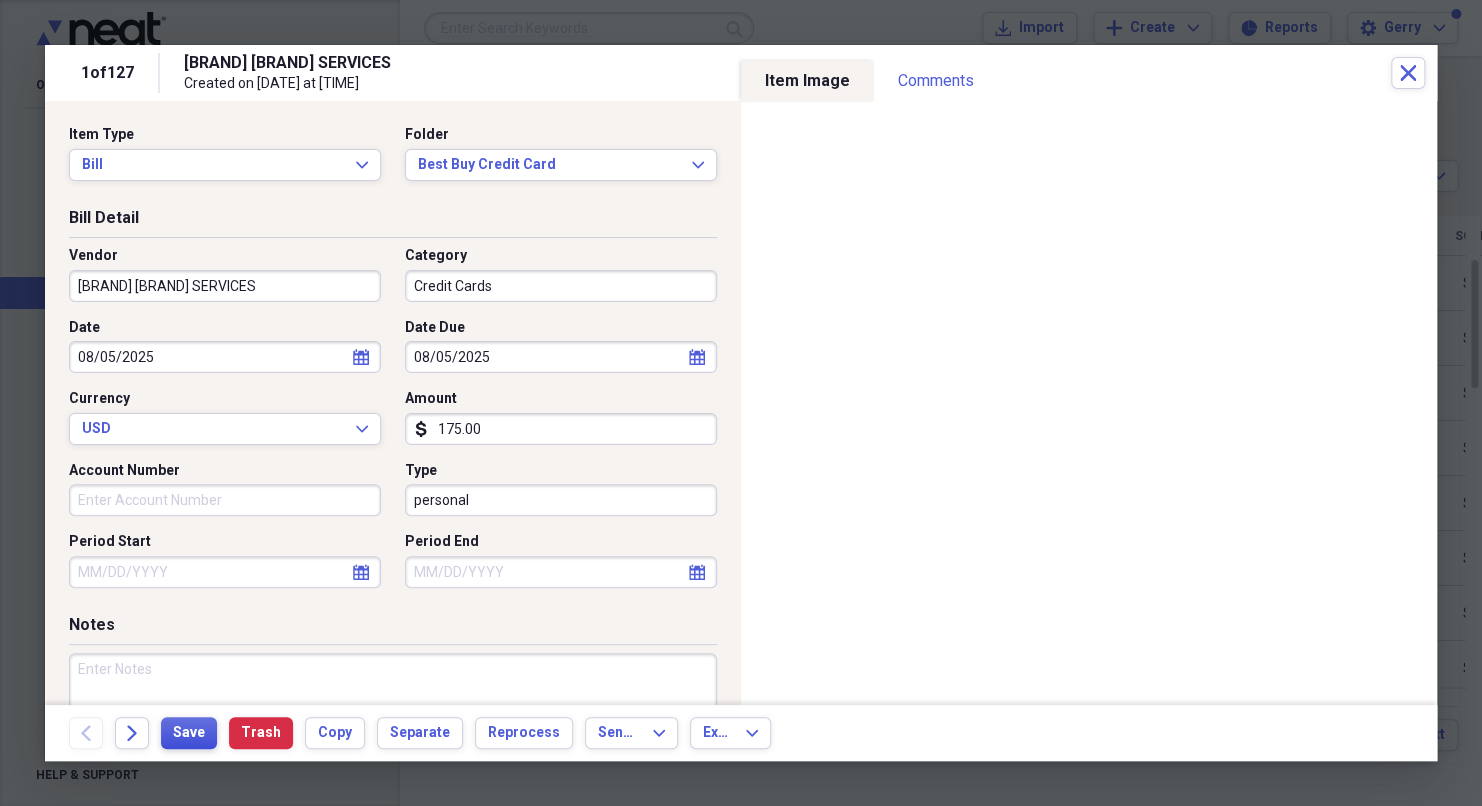 click on "Save" at bounding box center [189, 733] 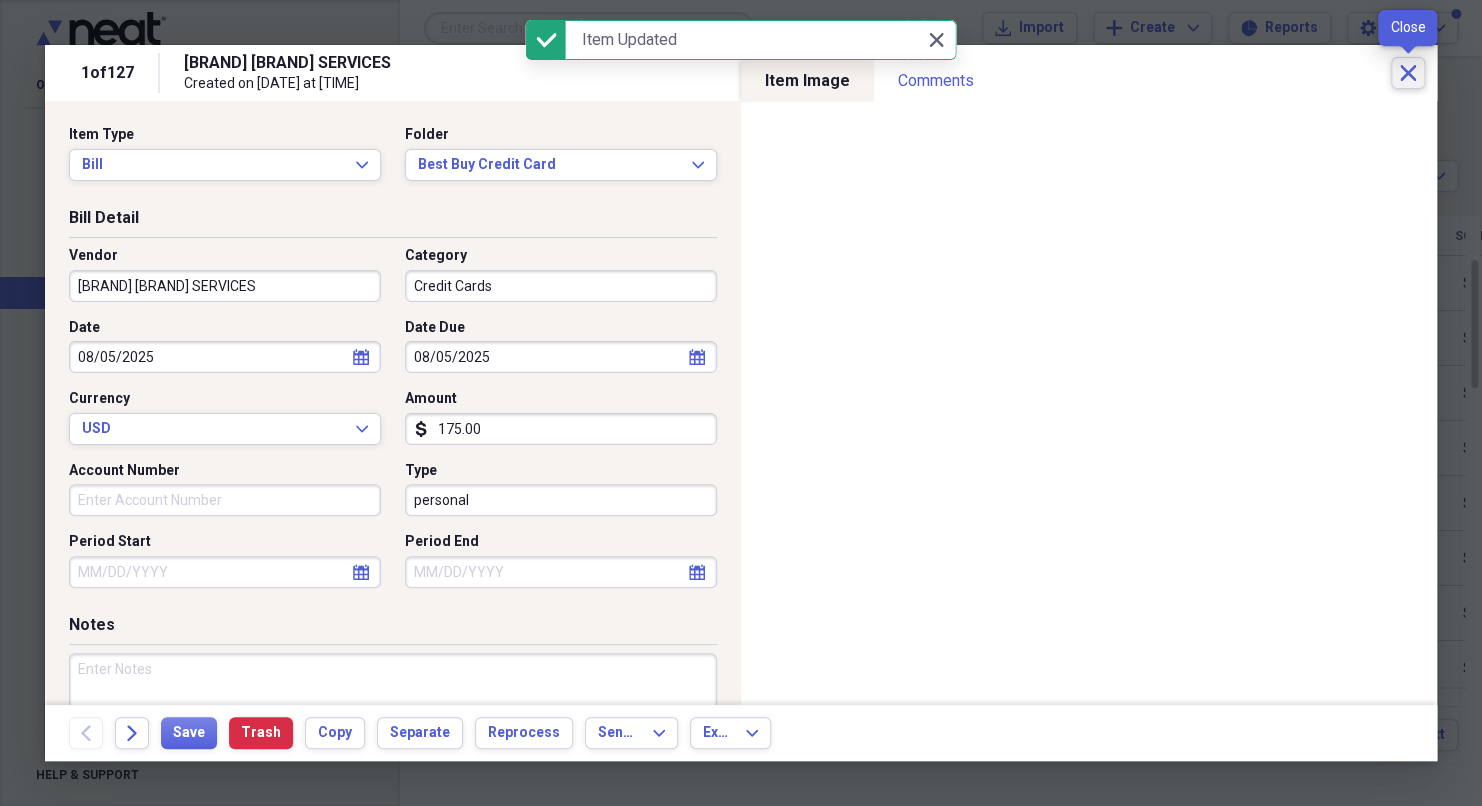 click on "Close" 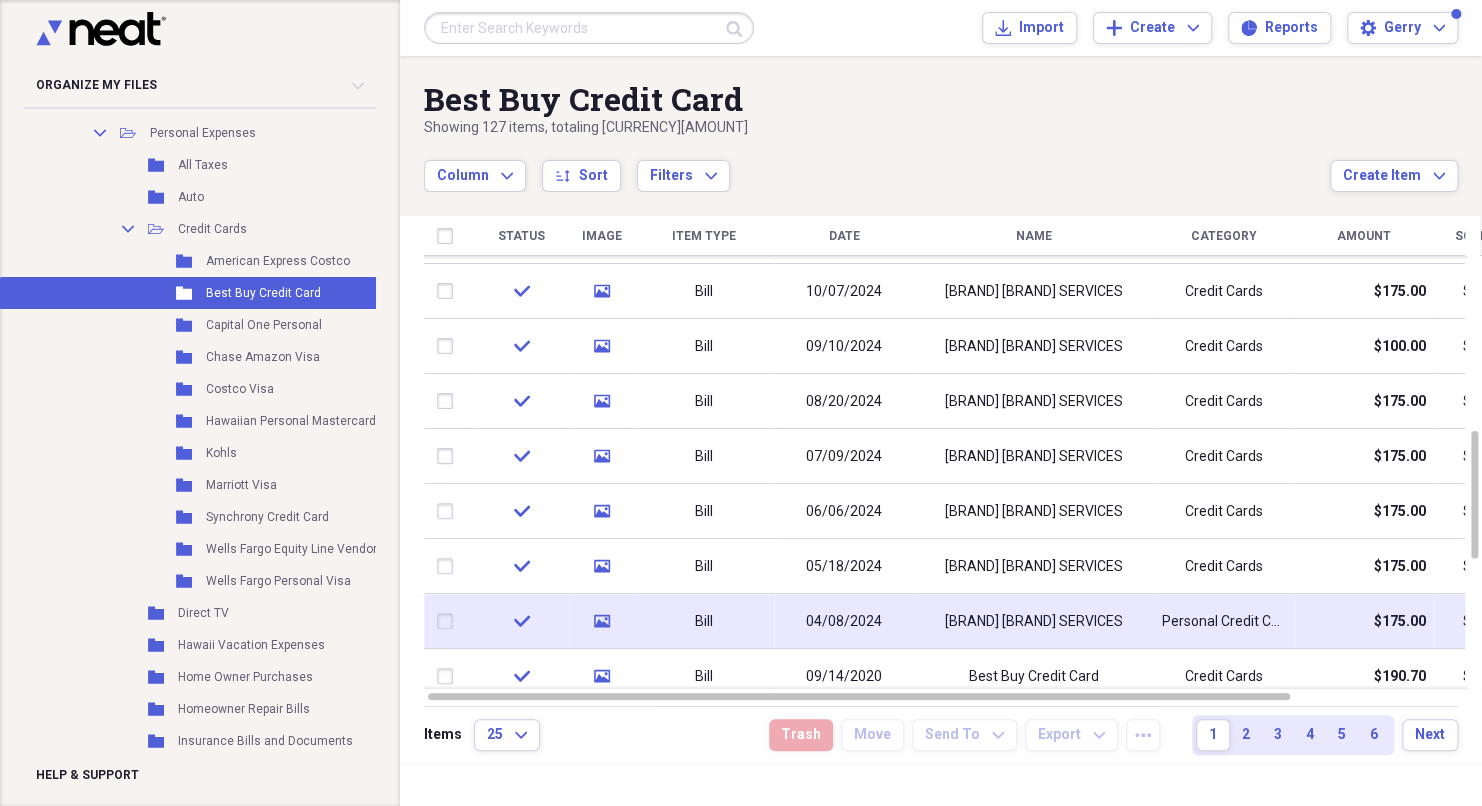 click on "[BRAND] [BRAND] SERVICES" at bounding box center [1034, 622] 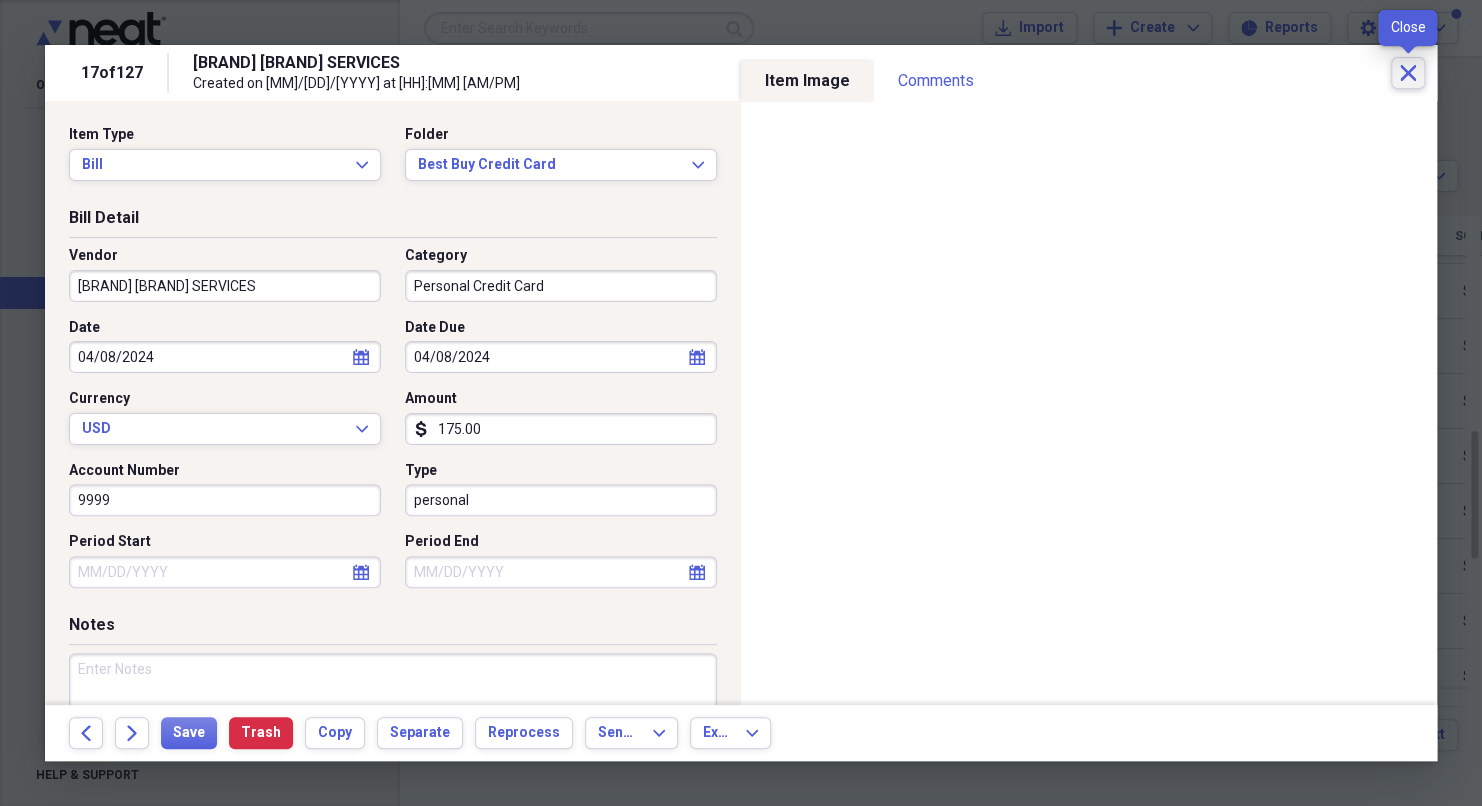 click 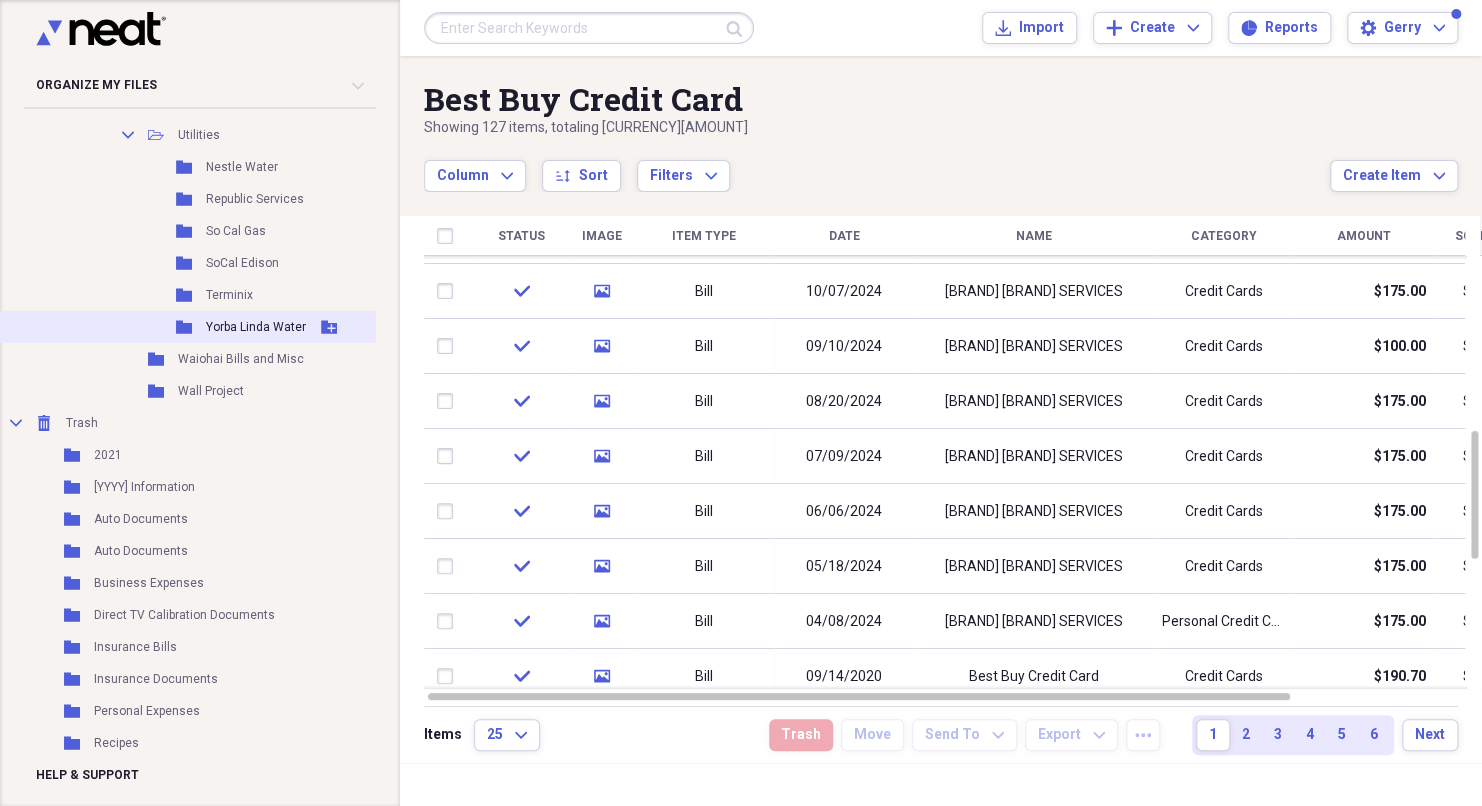 scroll, scrollTop: 6211, scrollLeft: 0, axis: vertical 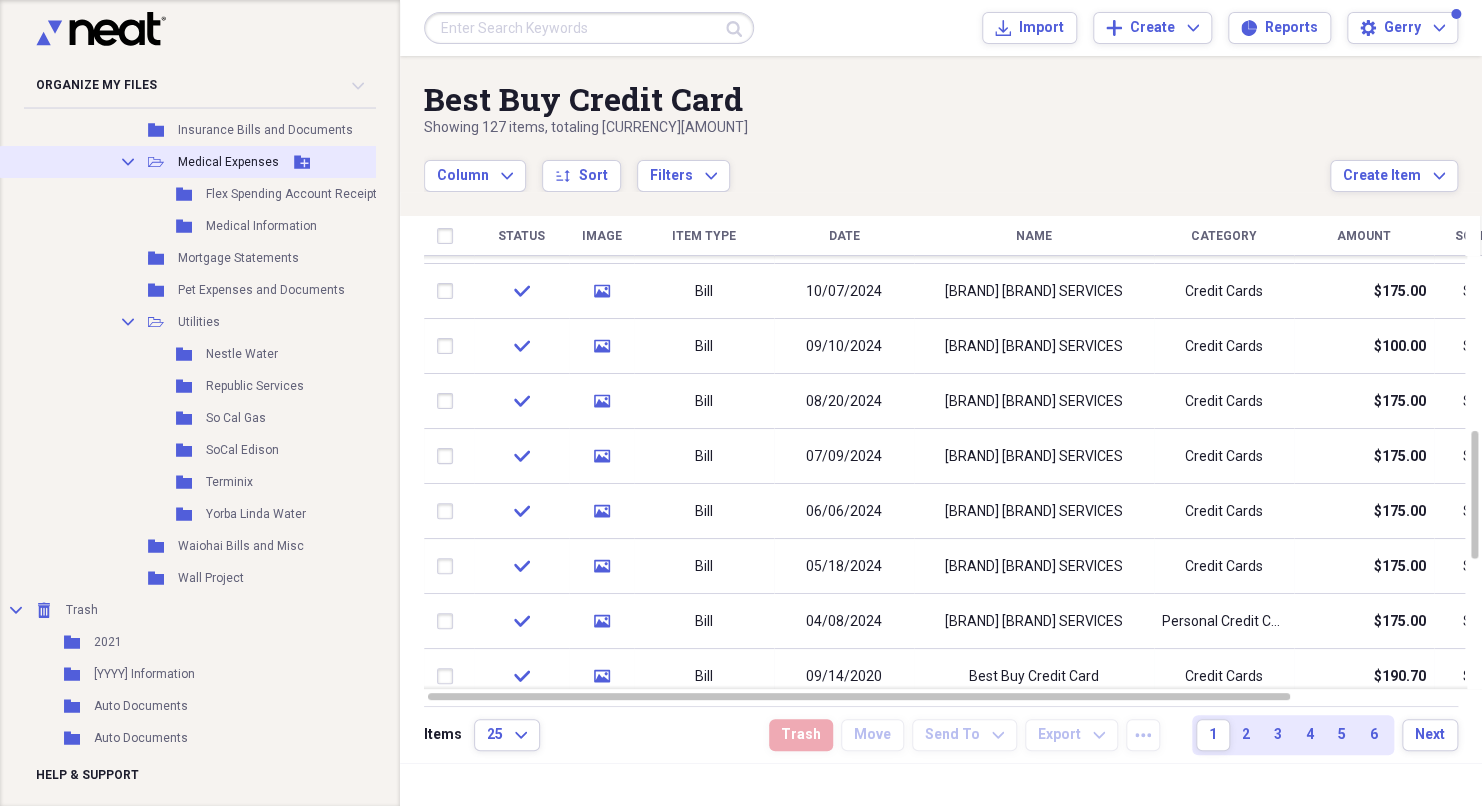 click on "Collapse Open Folder Medical Expenses Add Folder" at bounding box center (244, 162) 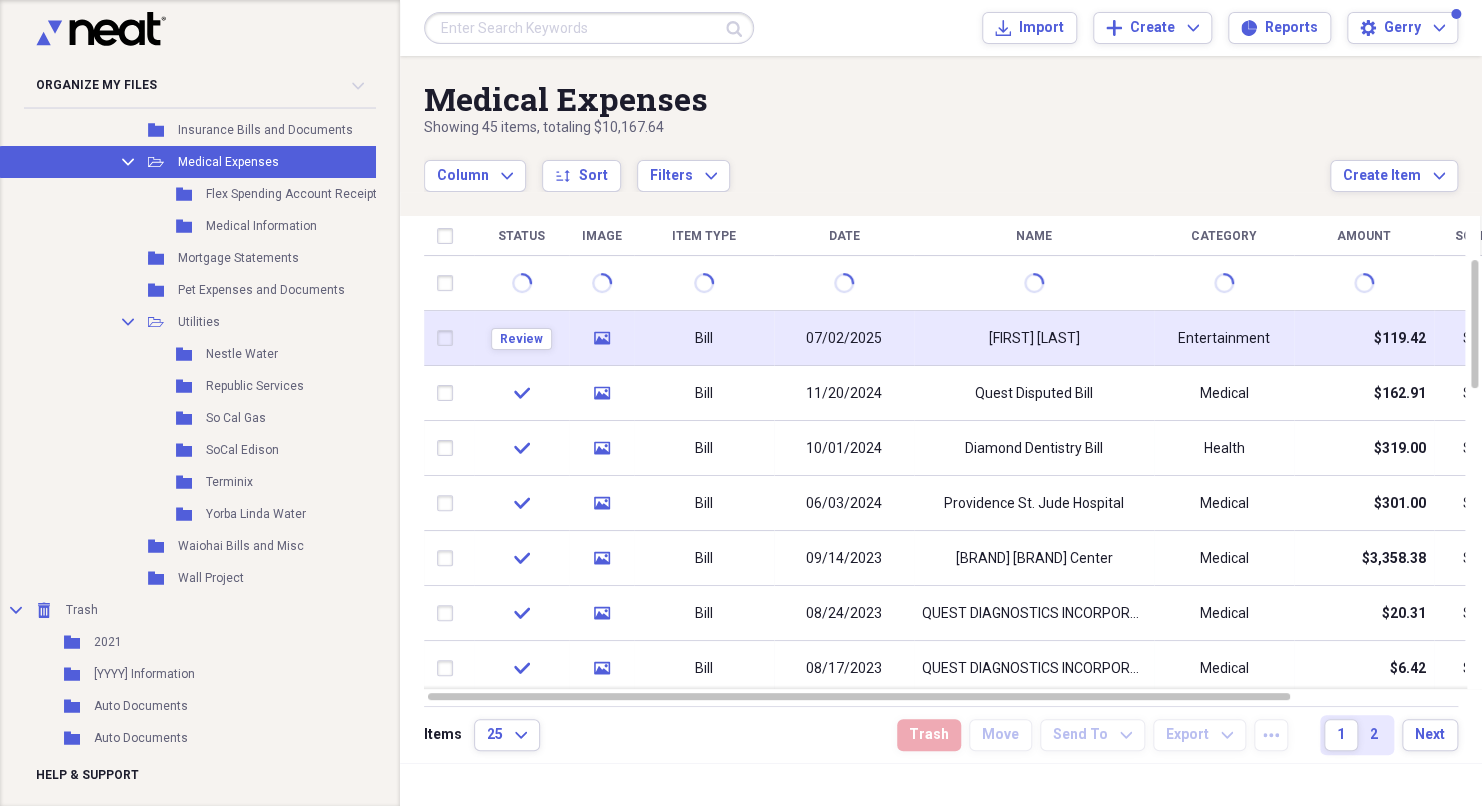 click on "[FIRST] [LAST]" at bounding box center (1034, 339) 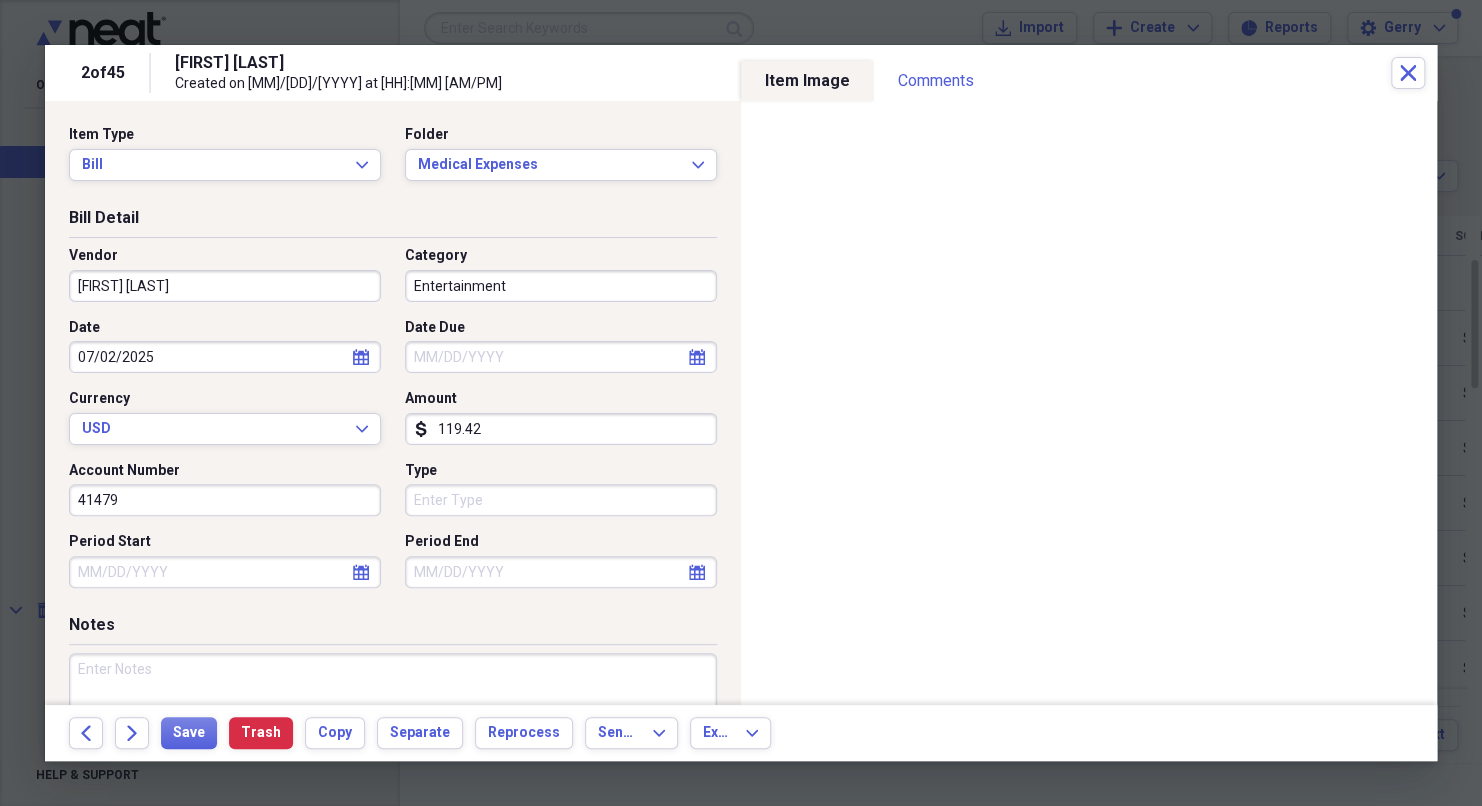click on "[FIRST] [LAST]" at bounding box center [225, 286] 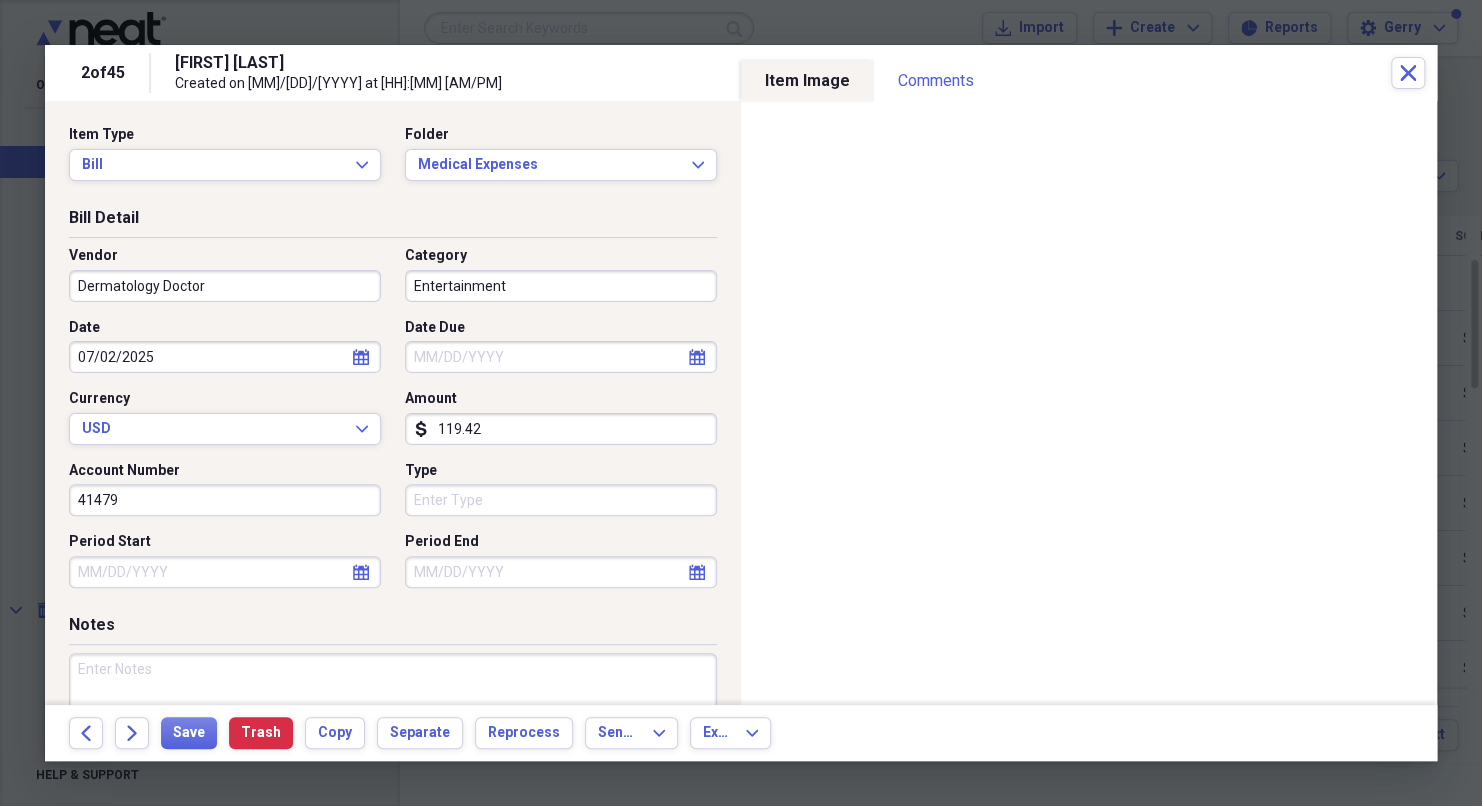 type on "Dermatology Doctor" 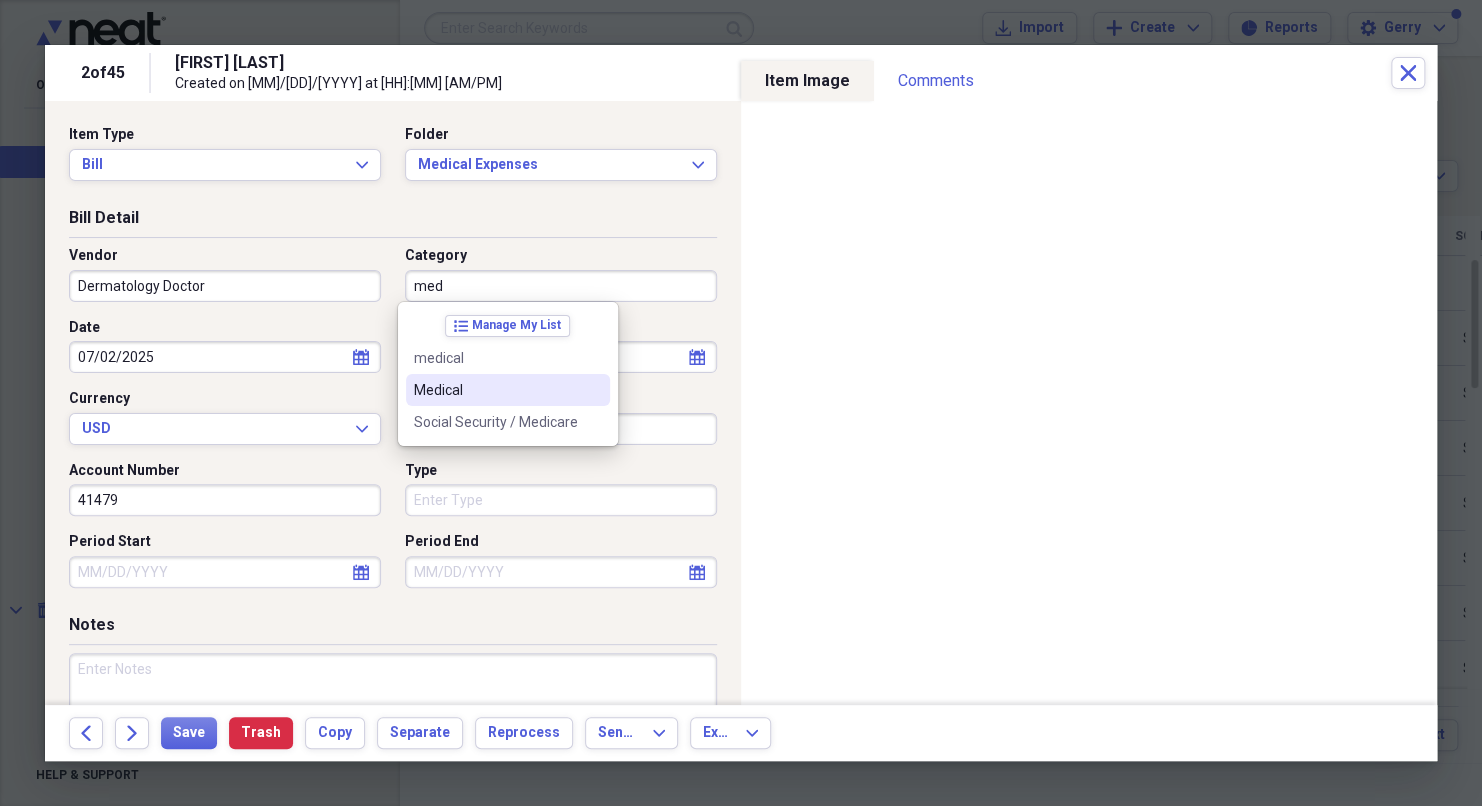 click on "Medical" at bounding box center [496, 390] 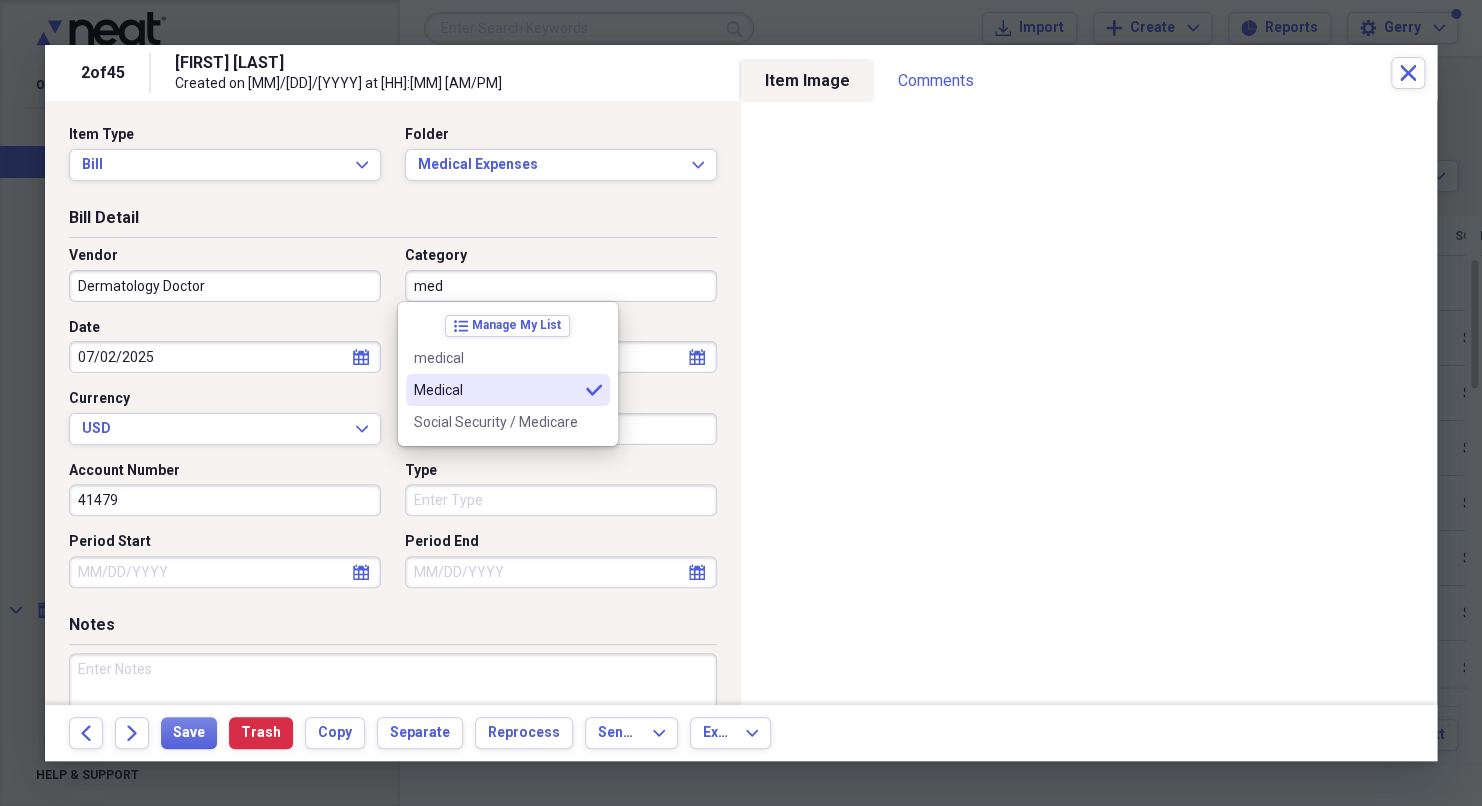type on "Medical" 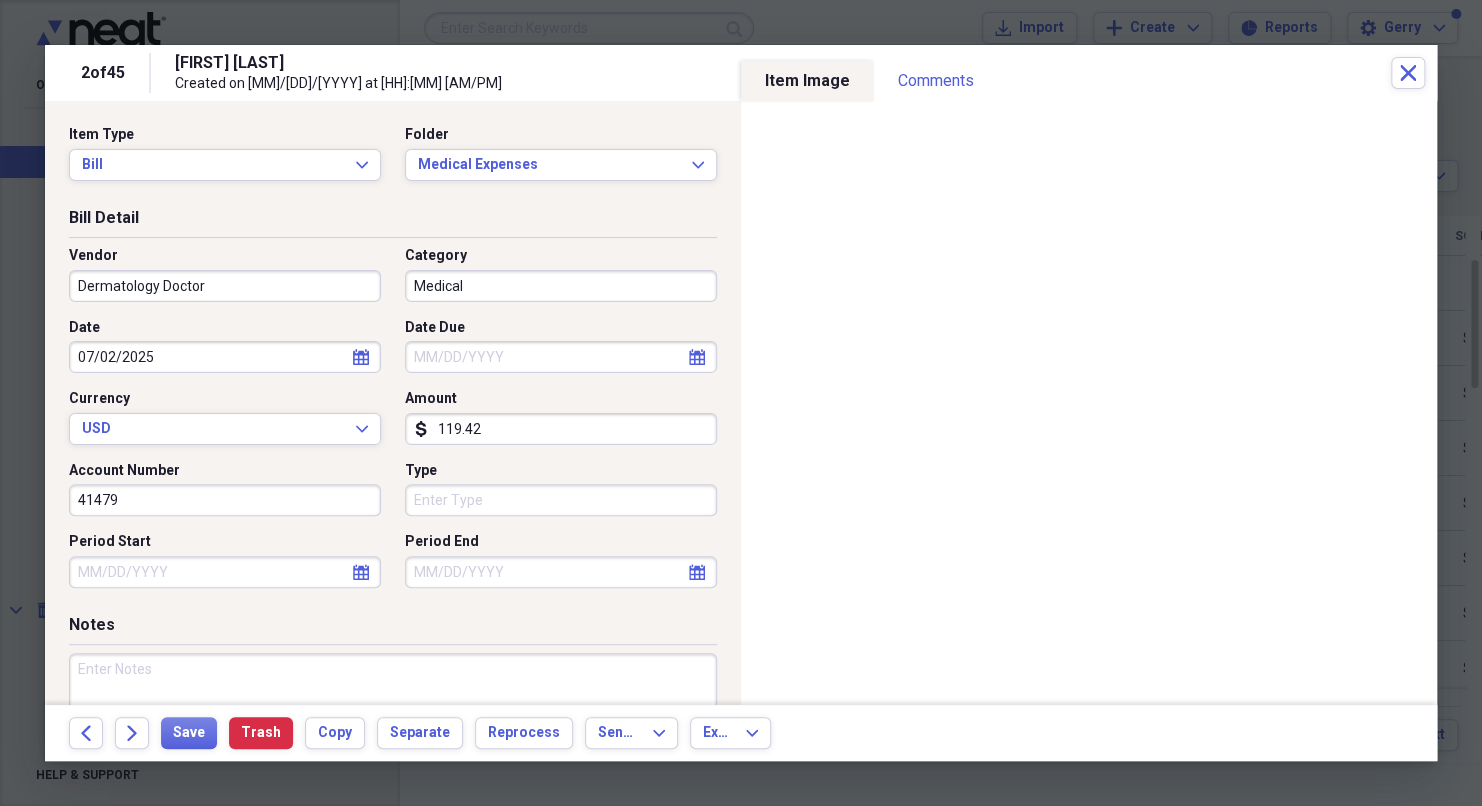 click on "calendar" 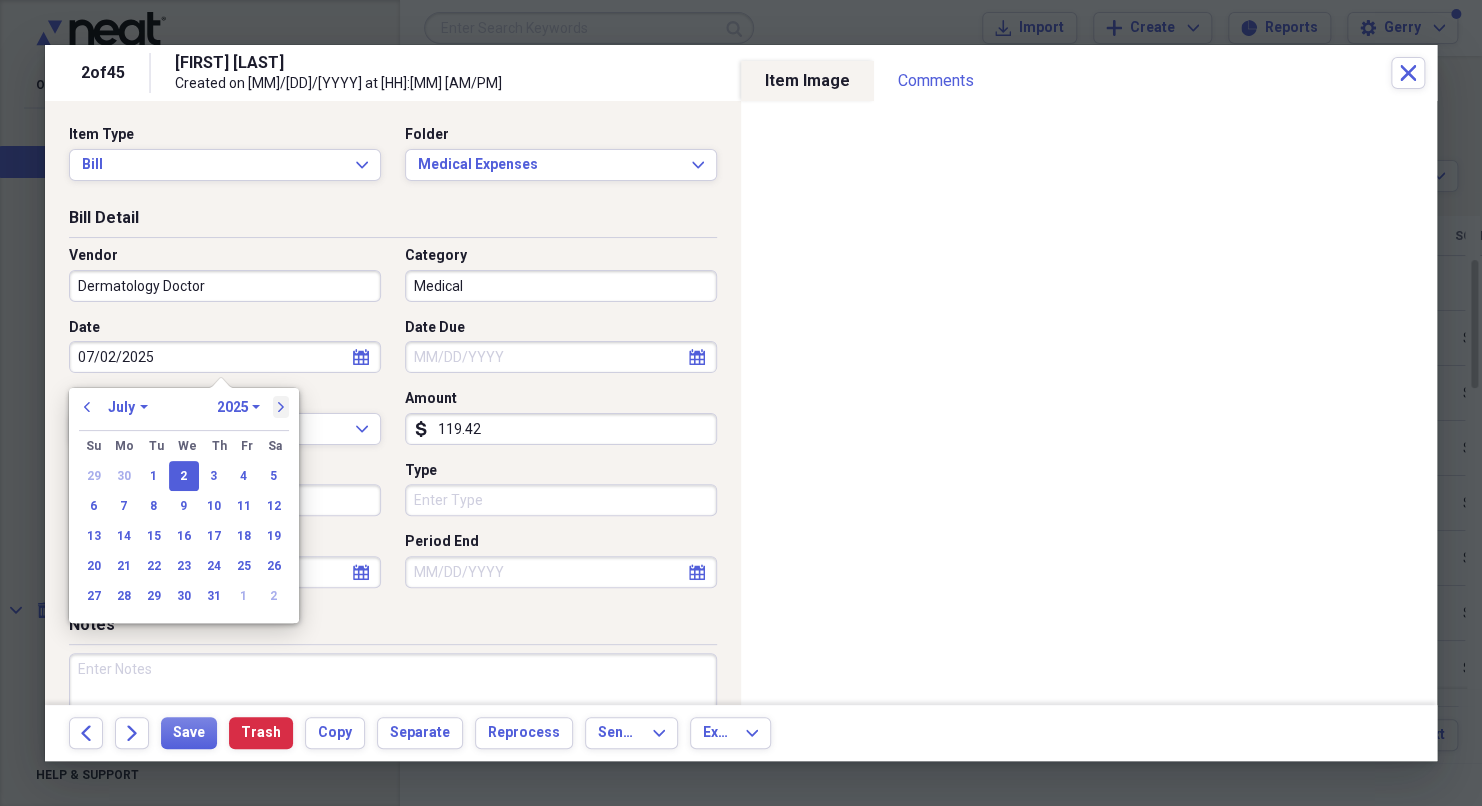 click on "next" at bounding box center (281, 407) 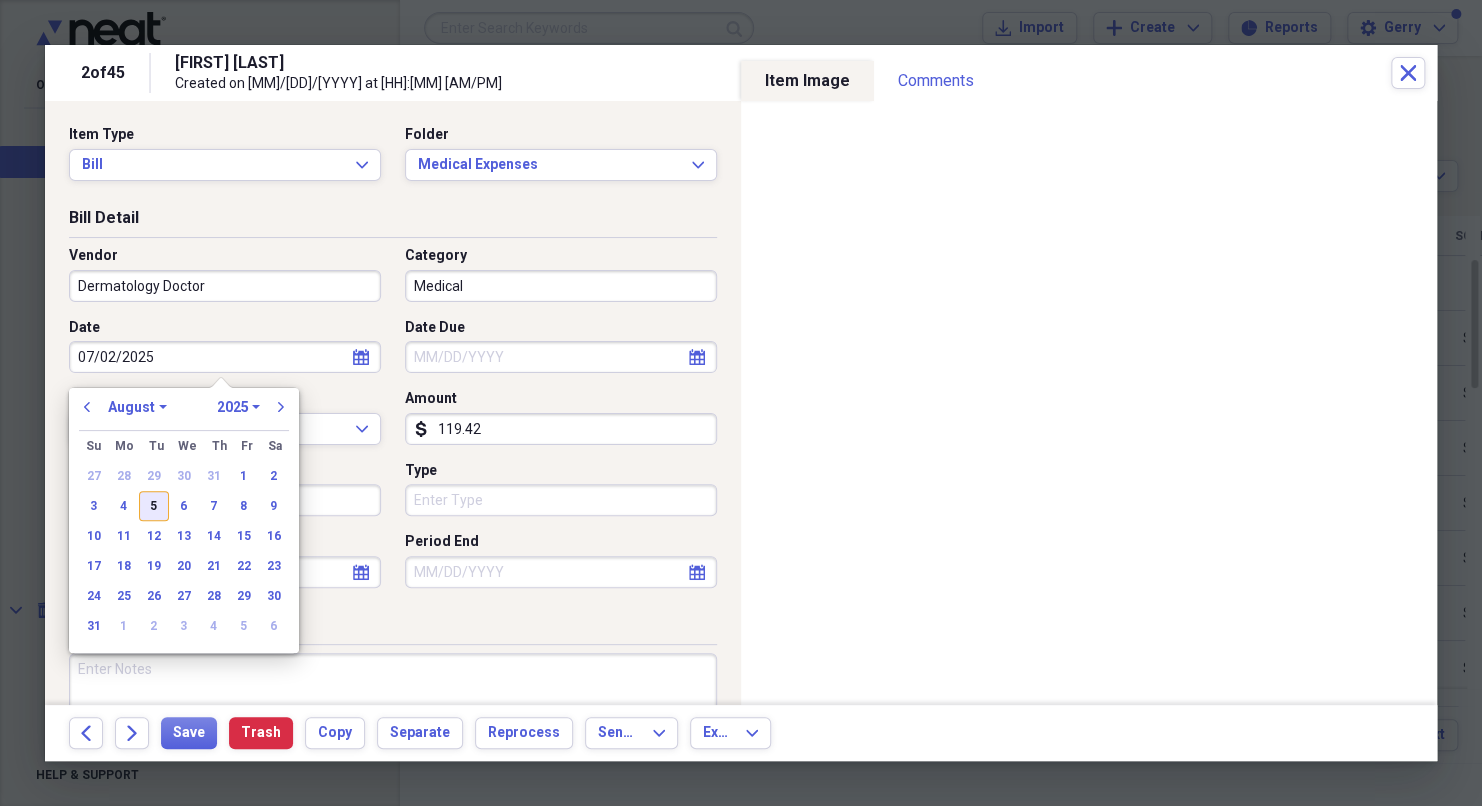 click on "5" at bounding box center (154, 506) 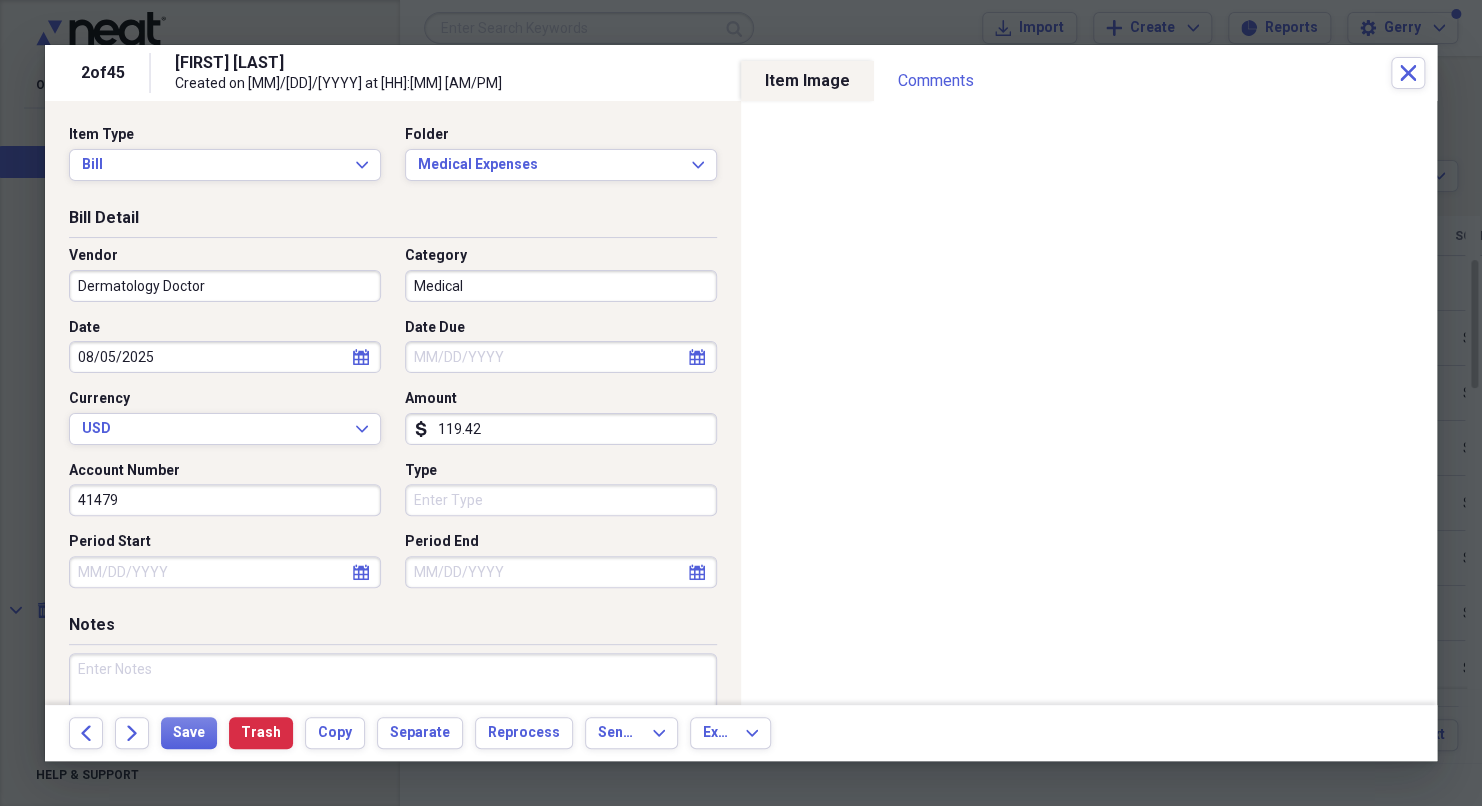click 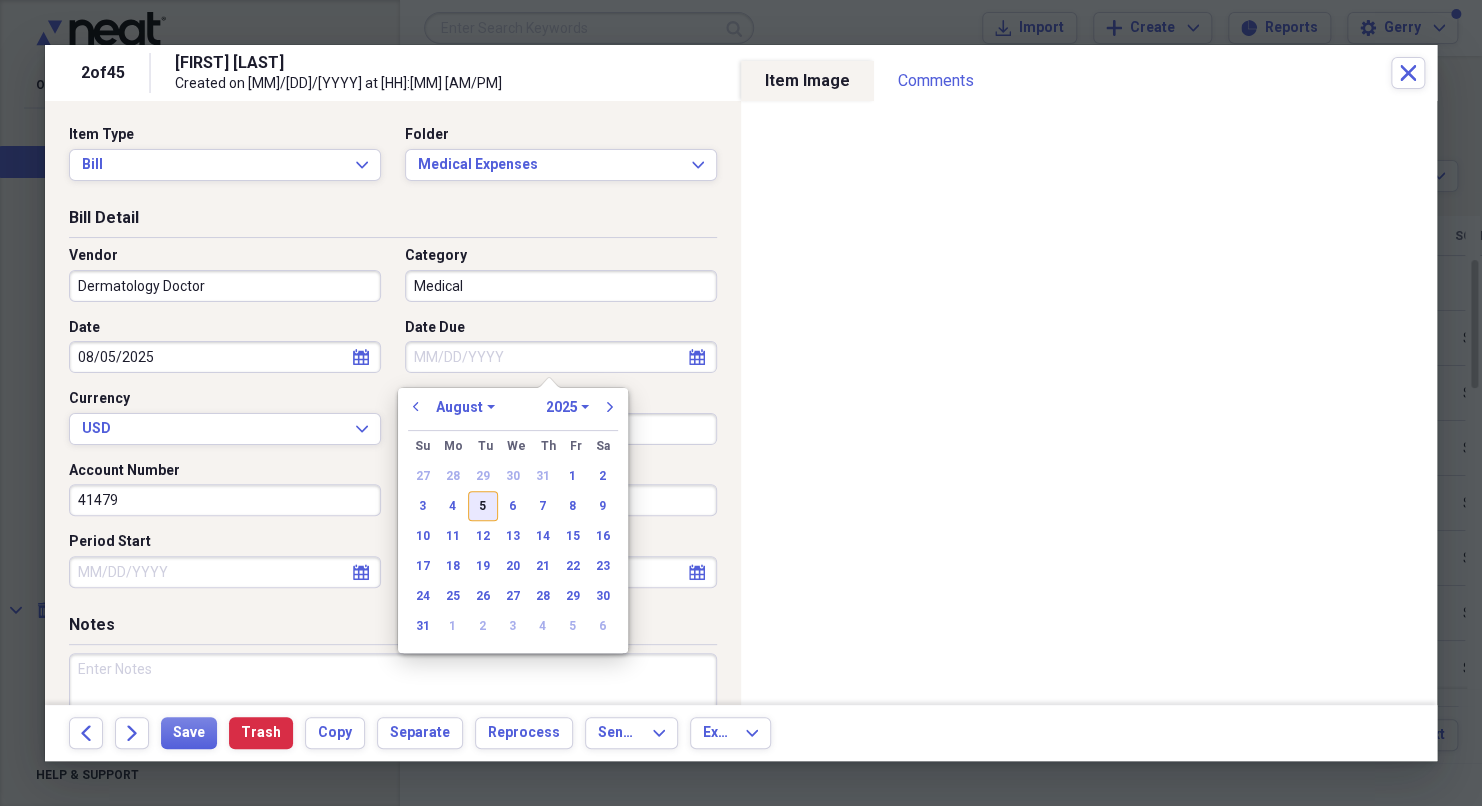 click on "5" at bounding box center [483, 506] 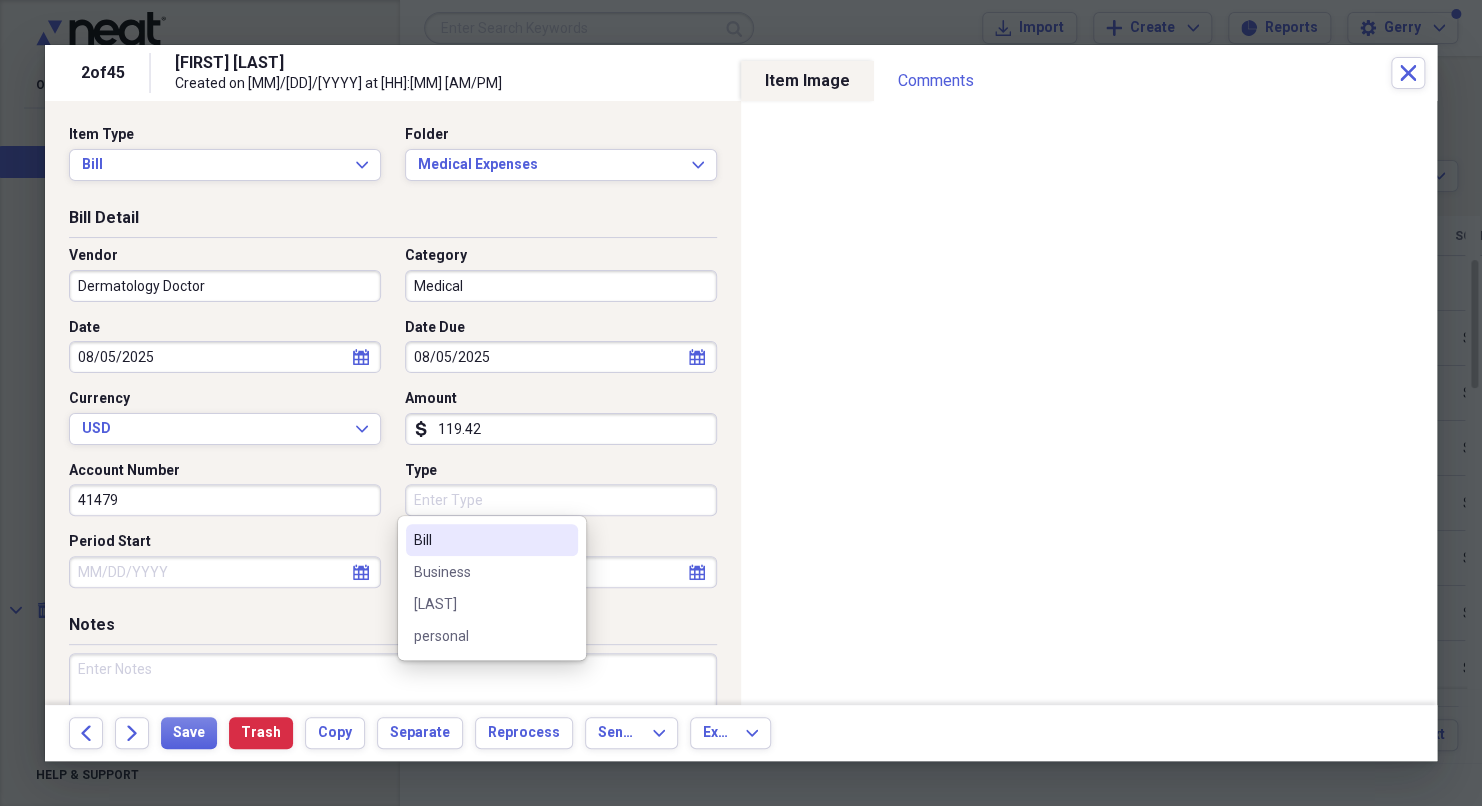 click on "Type" at bounding box center [561, 500] 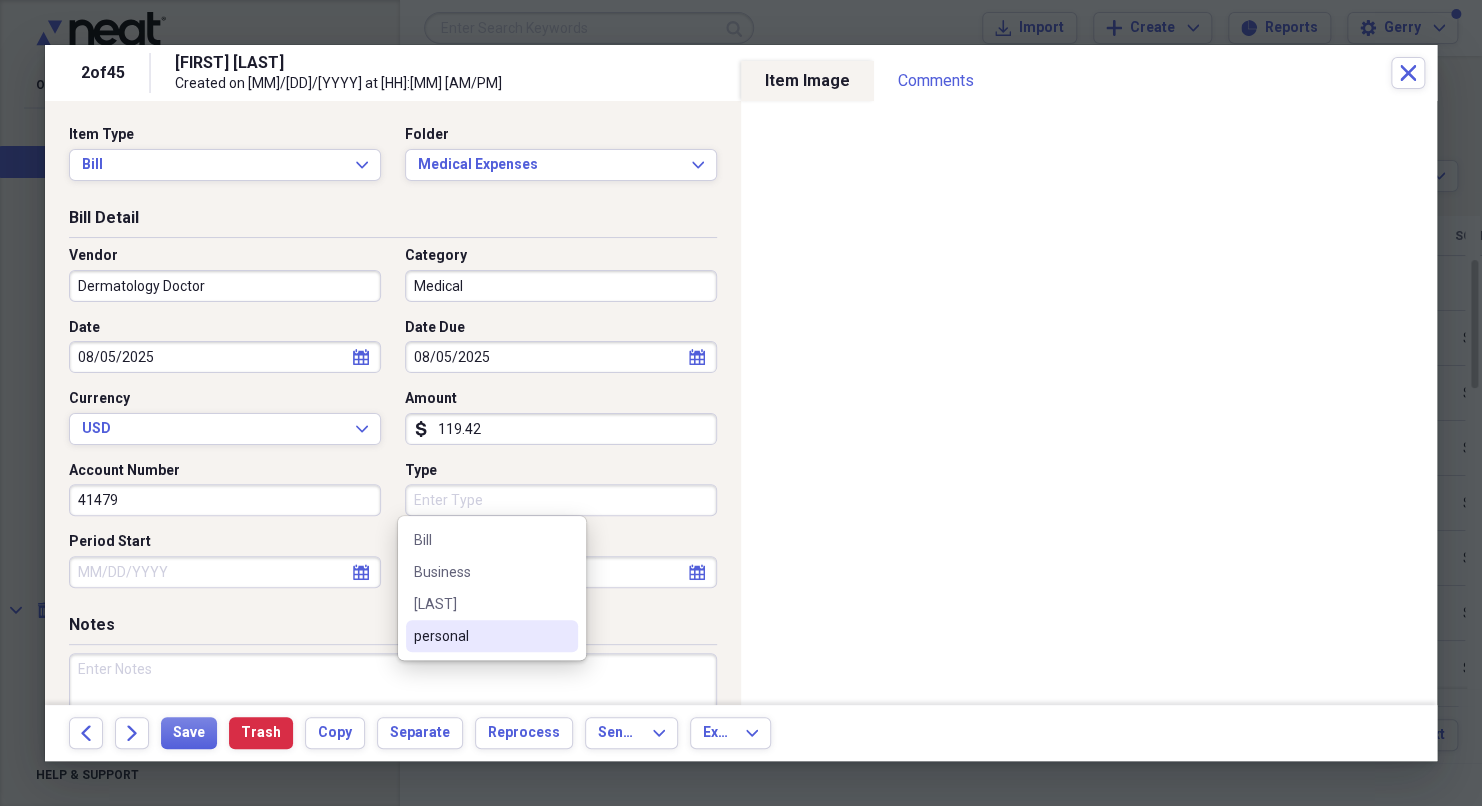 click on "personal" at bounding box center [480, 636] 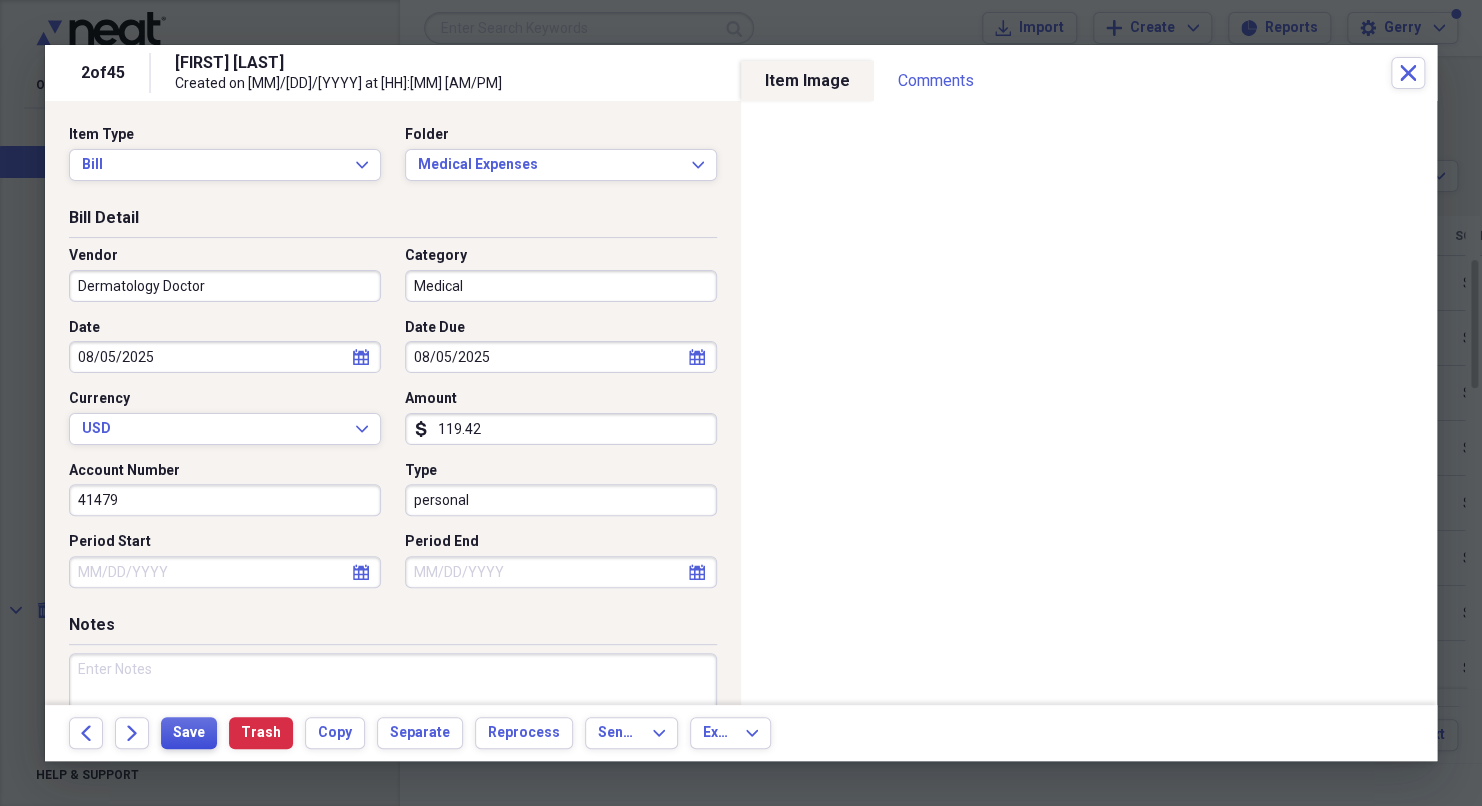 click on "Save" at bounding box center [189, 733] 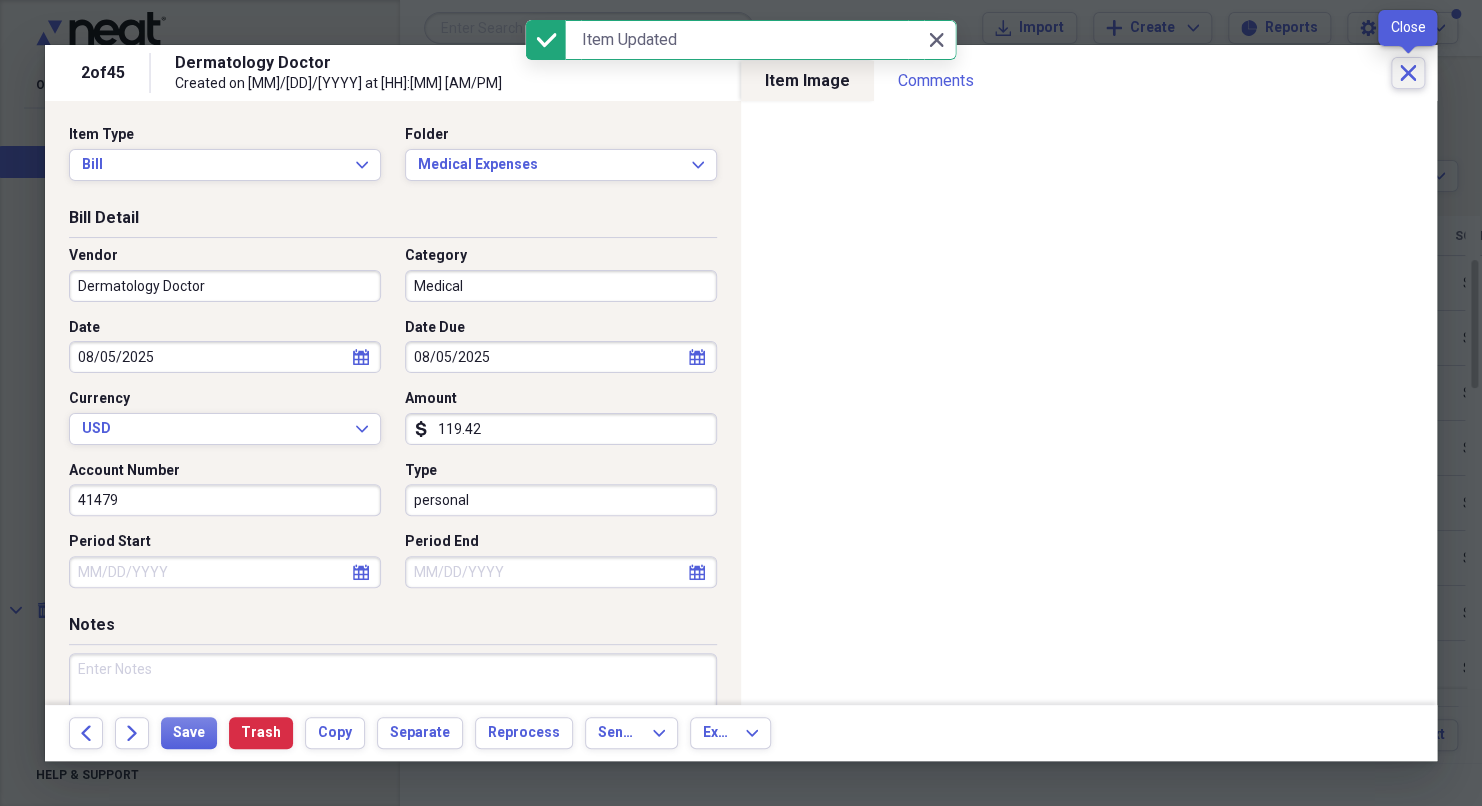 click 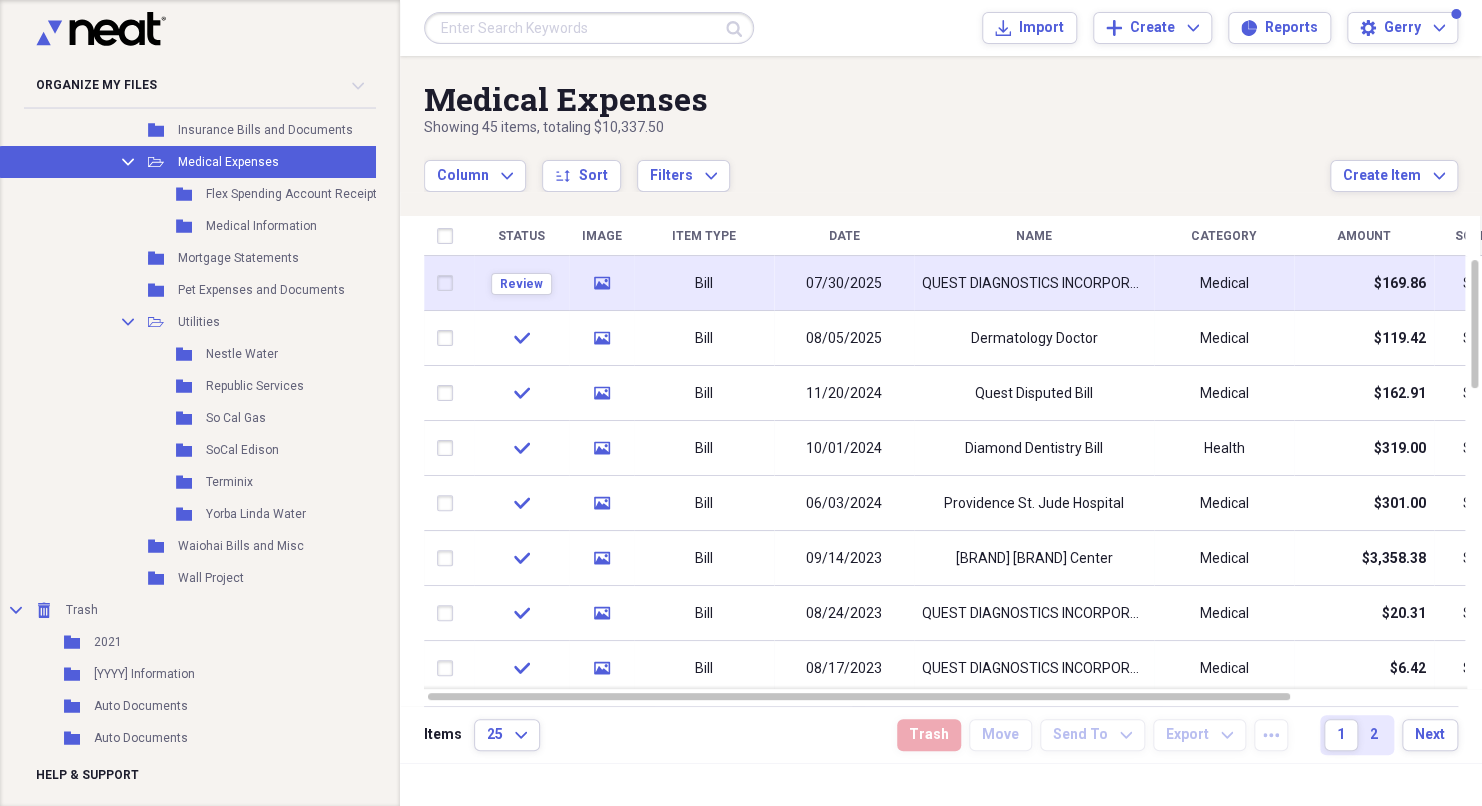 click on "QUEST DIAGNOSTICS INCORPORATED" at bounding box center [1034, 284] 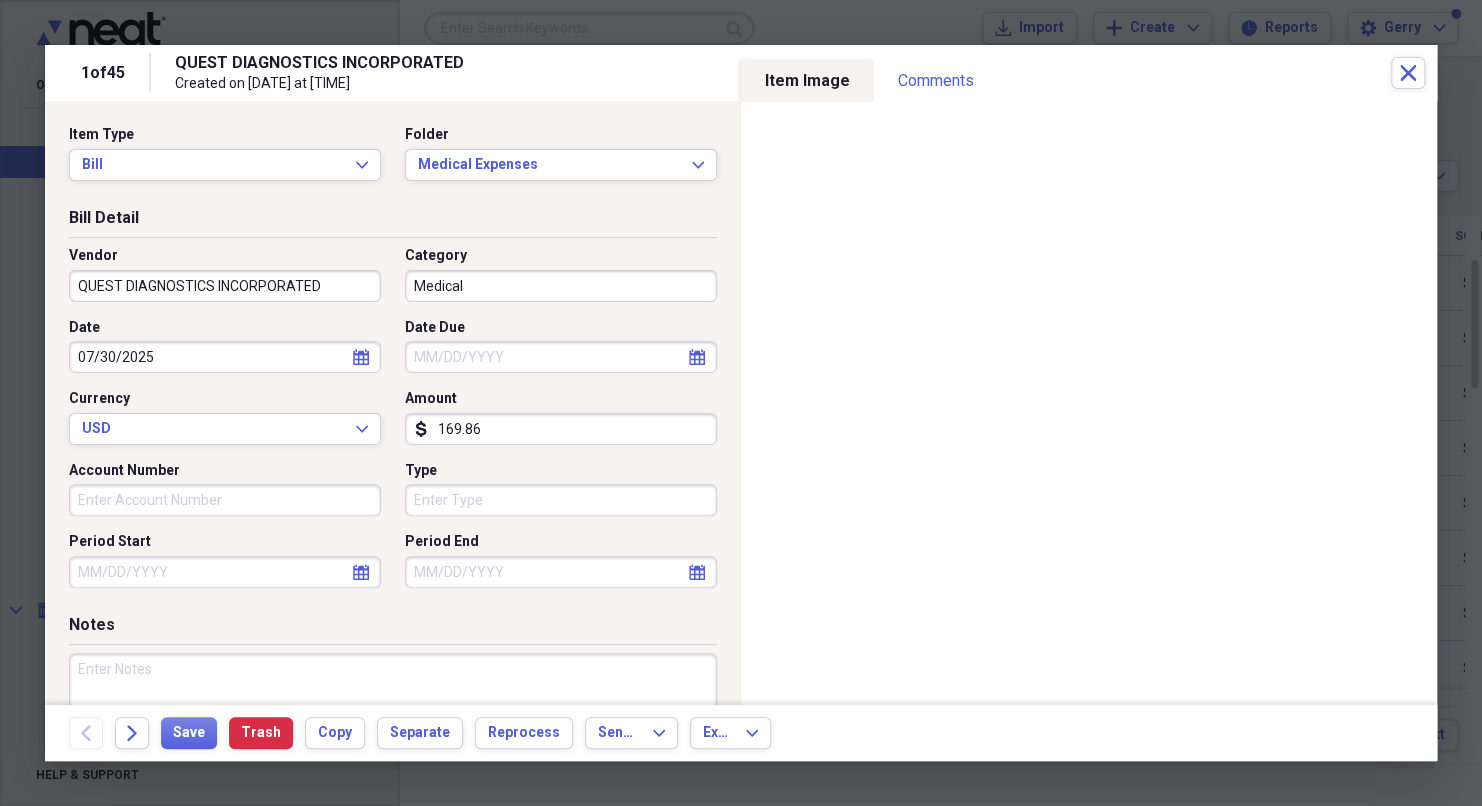 click on "calendar" 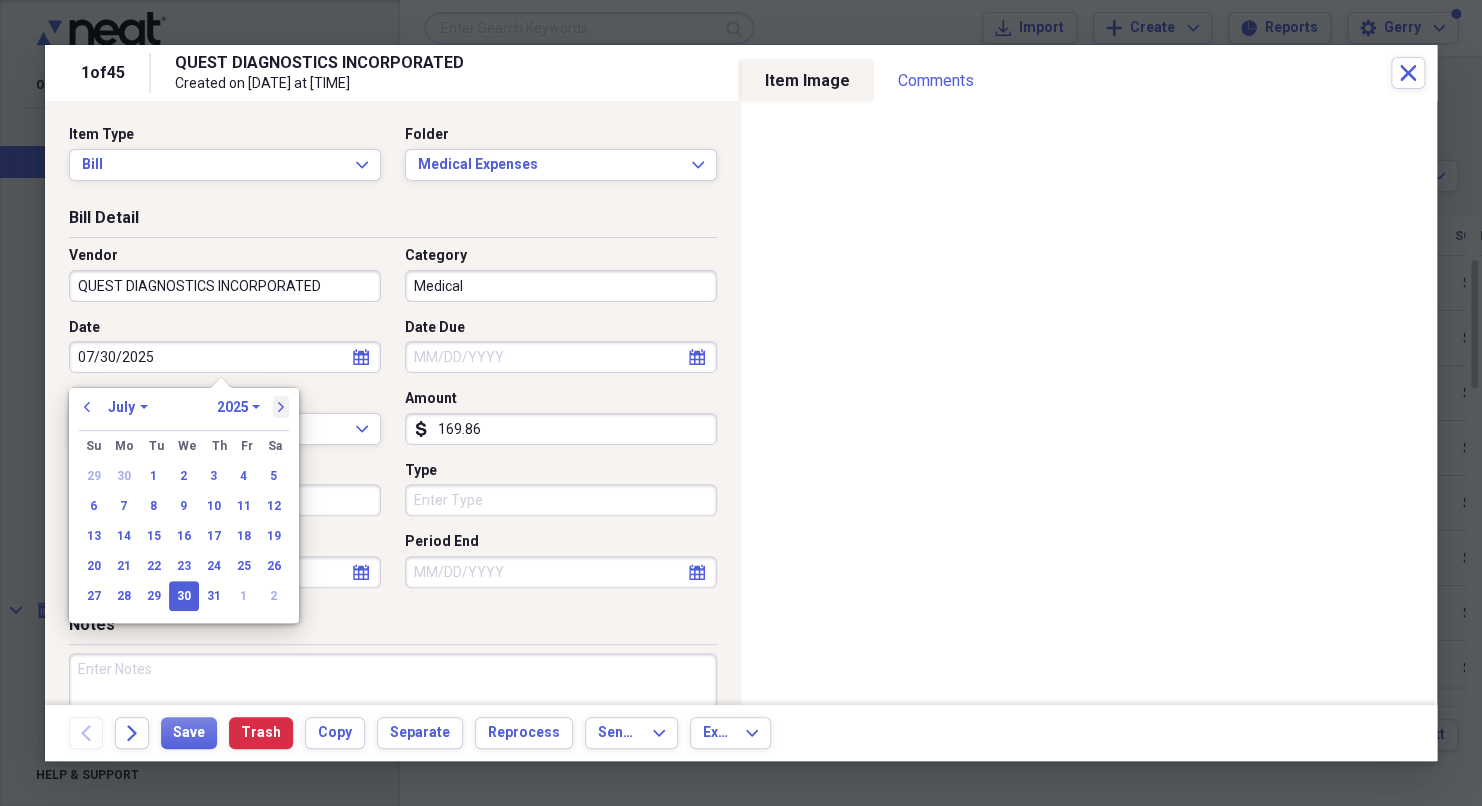 click on "next" at bounding box center (281, 407) 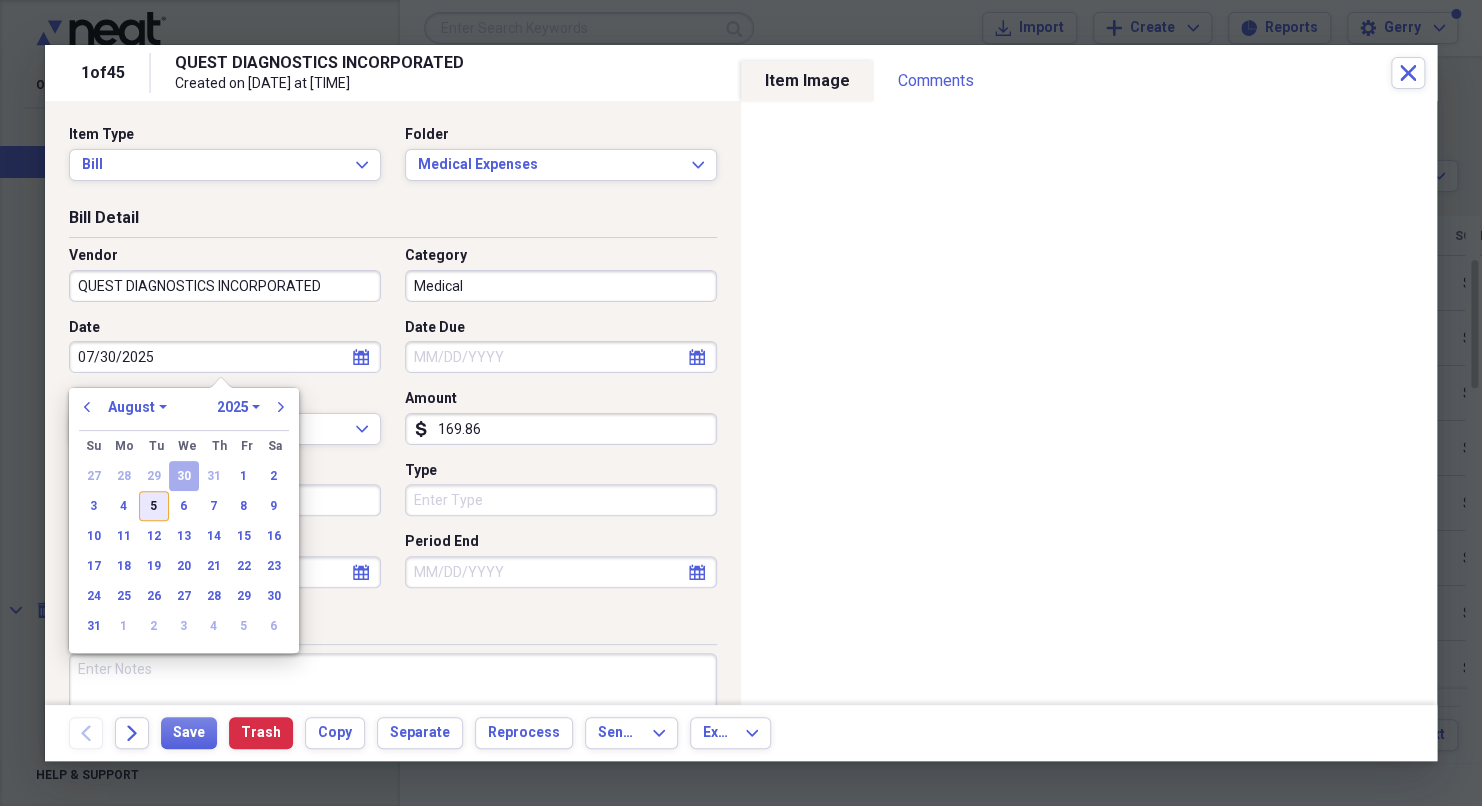 click on "5" at bounding box center [154, 506] 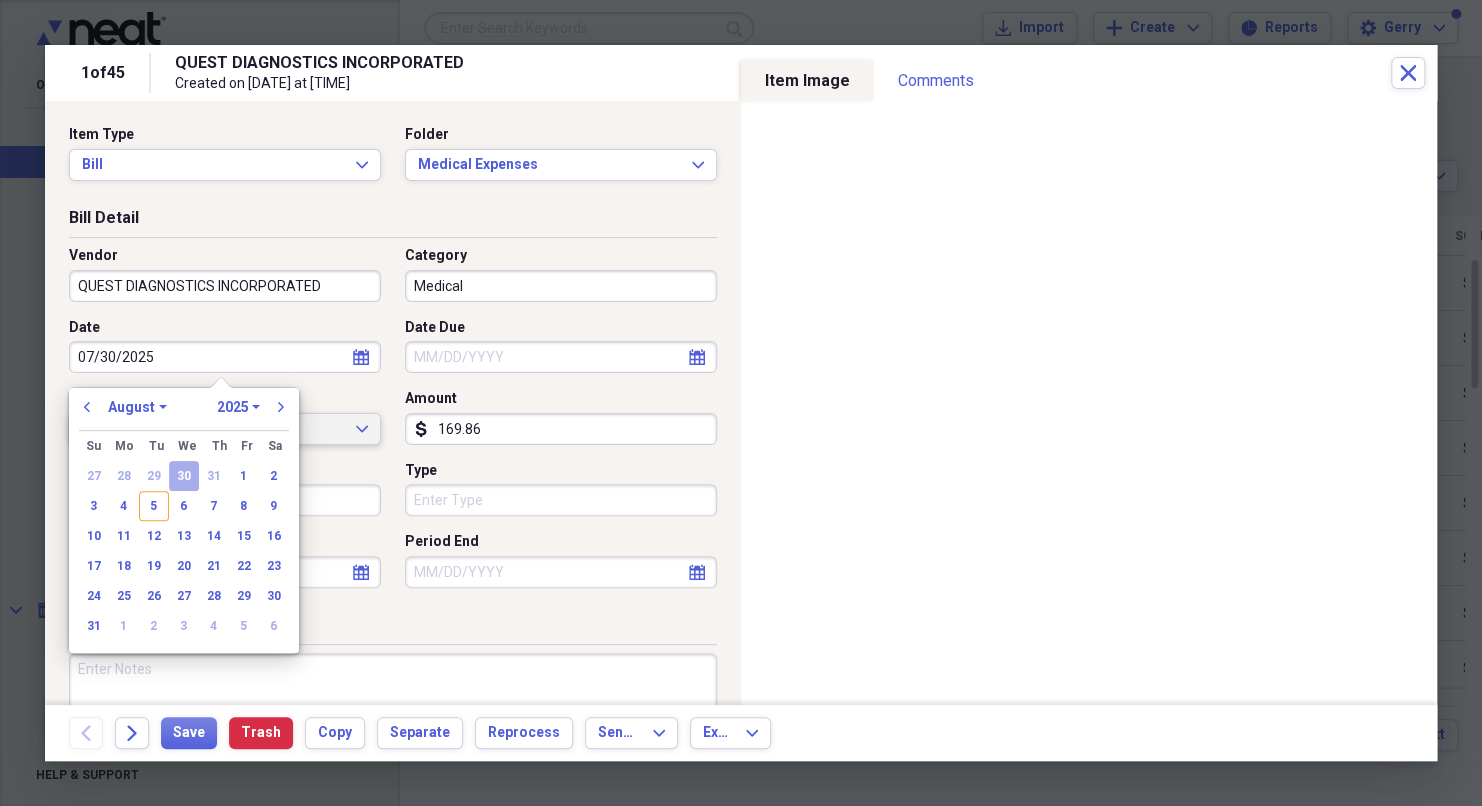 type on "08/05/2025" 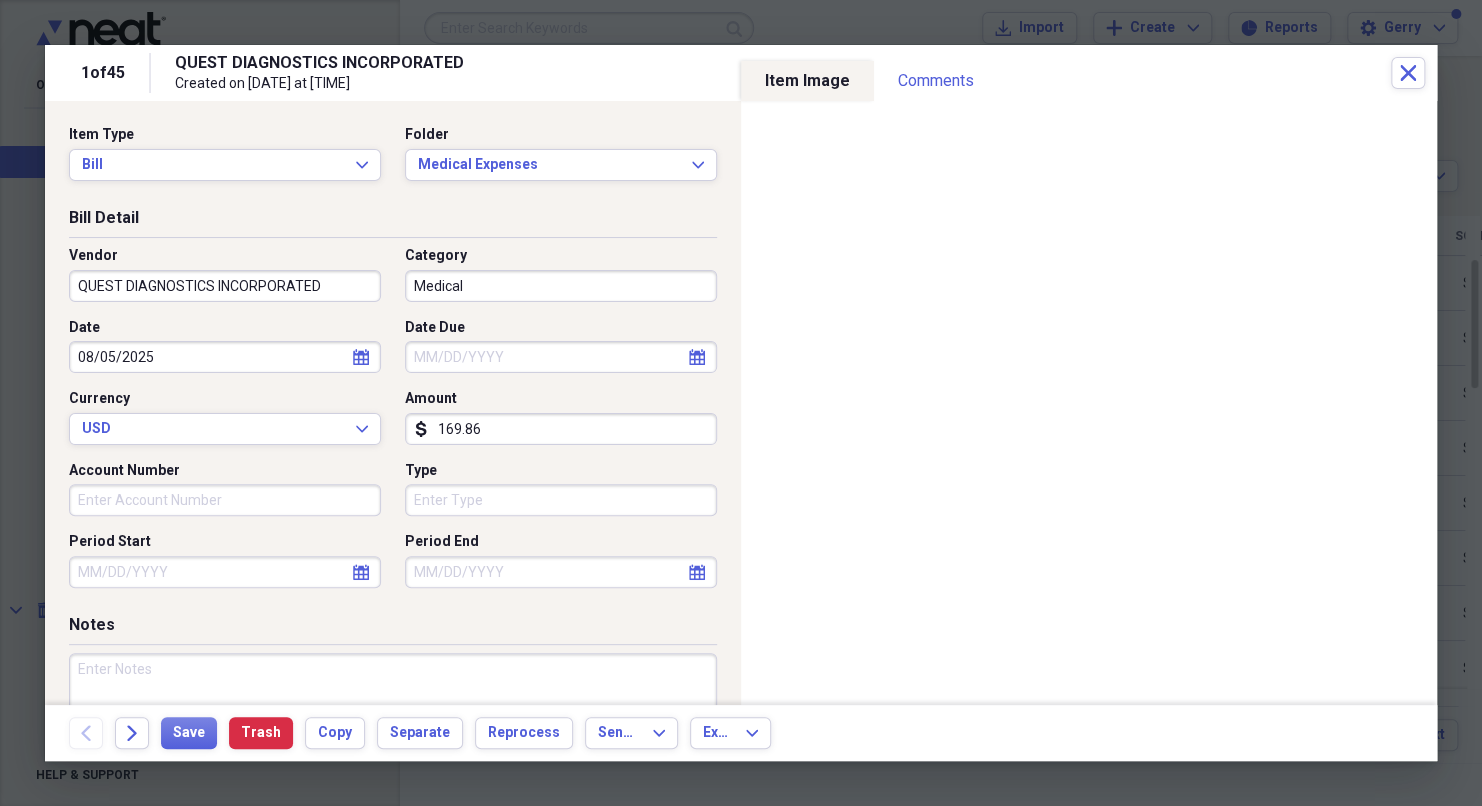 click 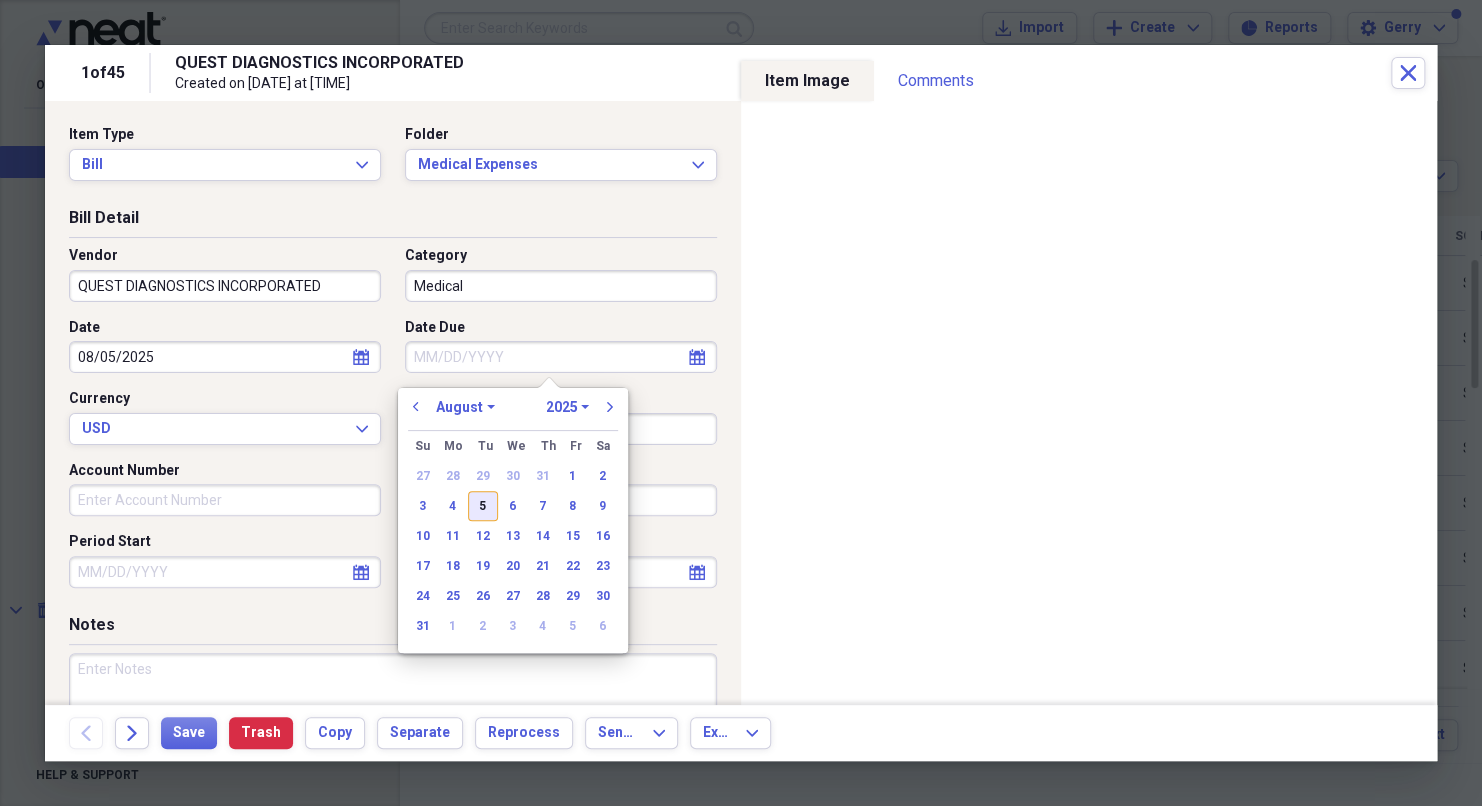 click on "5" at bounding box center [483, 506] 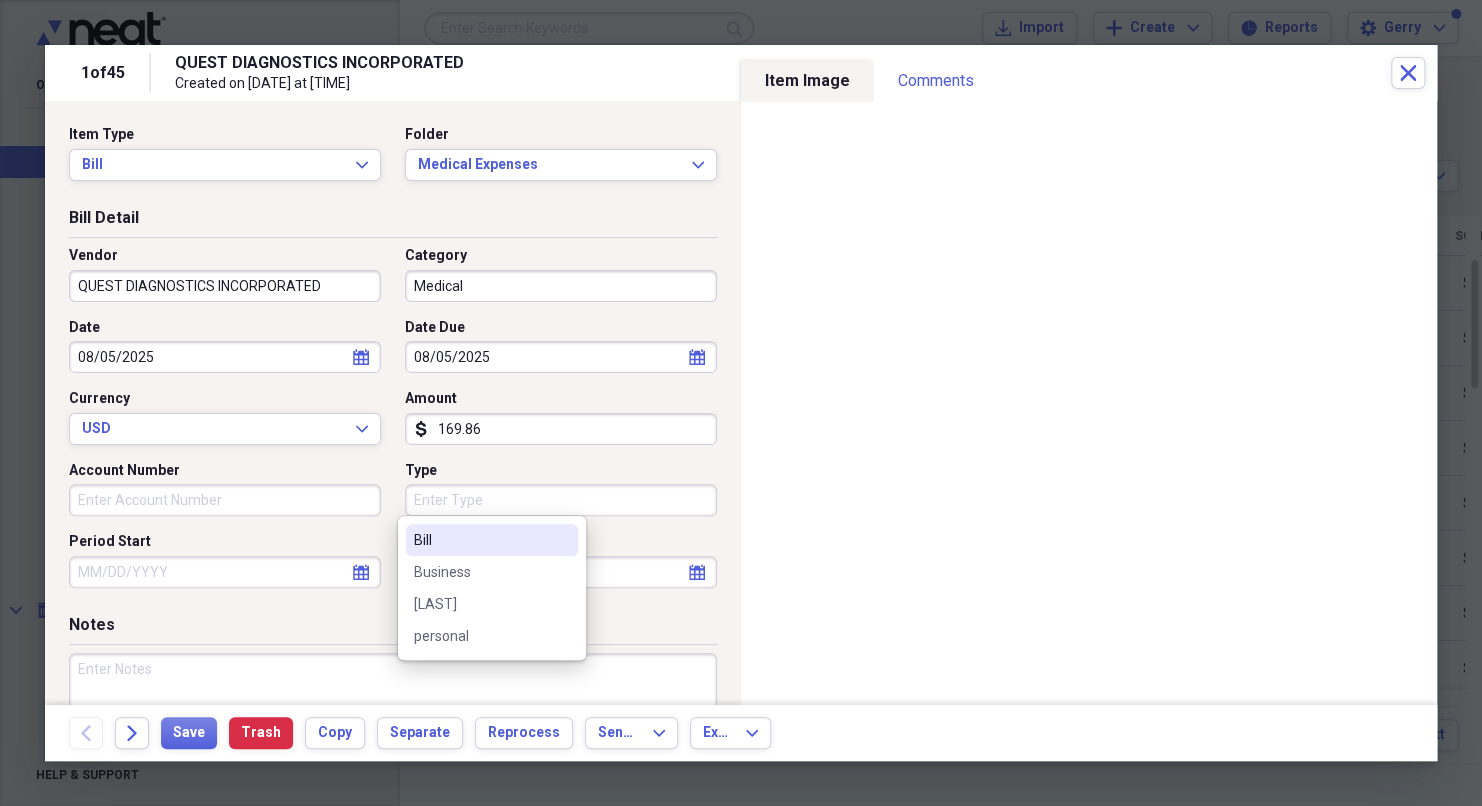 click on "Type" at bounding box center (561, 500) 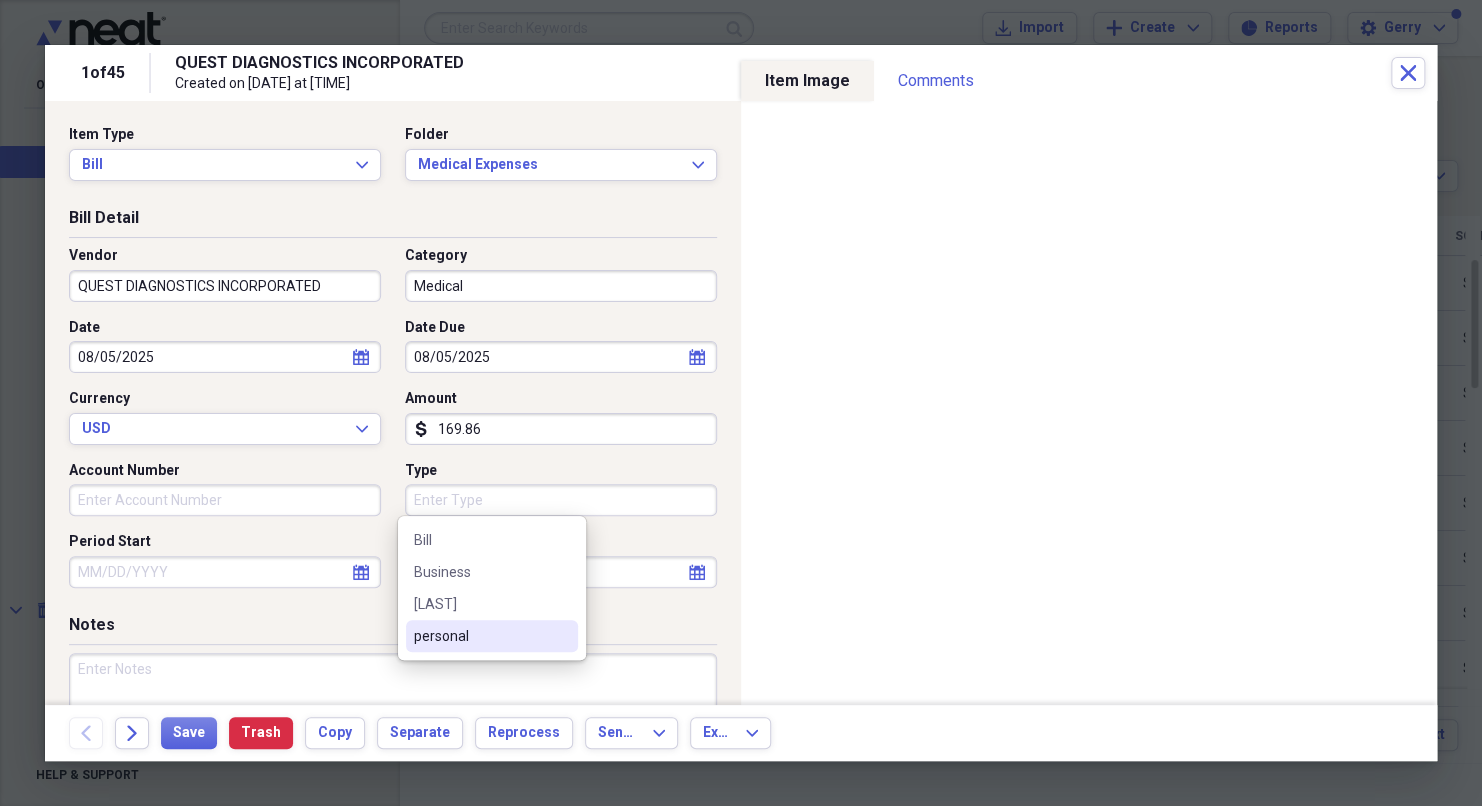 click on "personal" at bounding box center [480, 636] 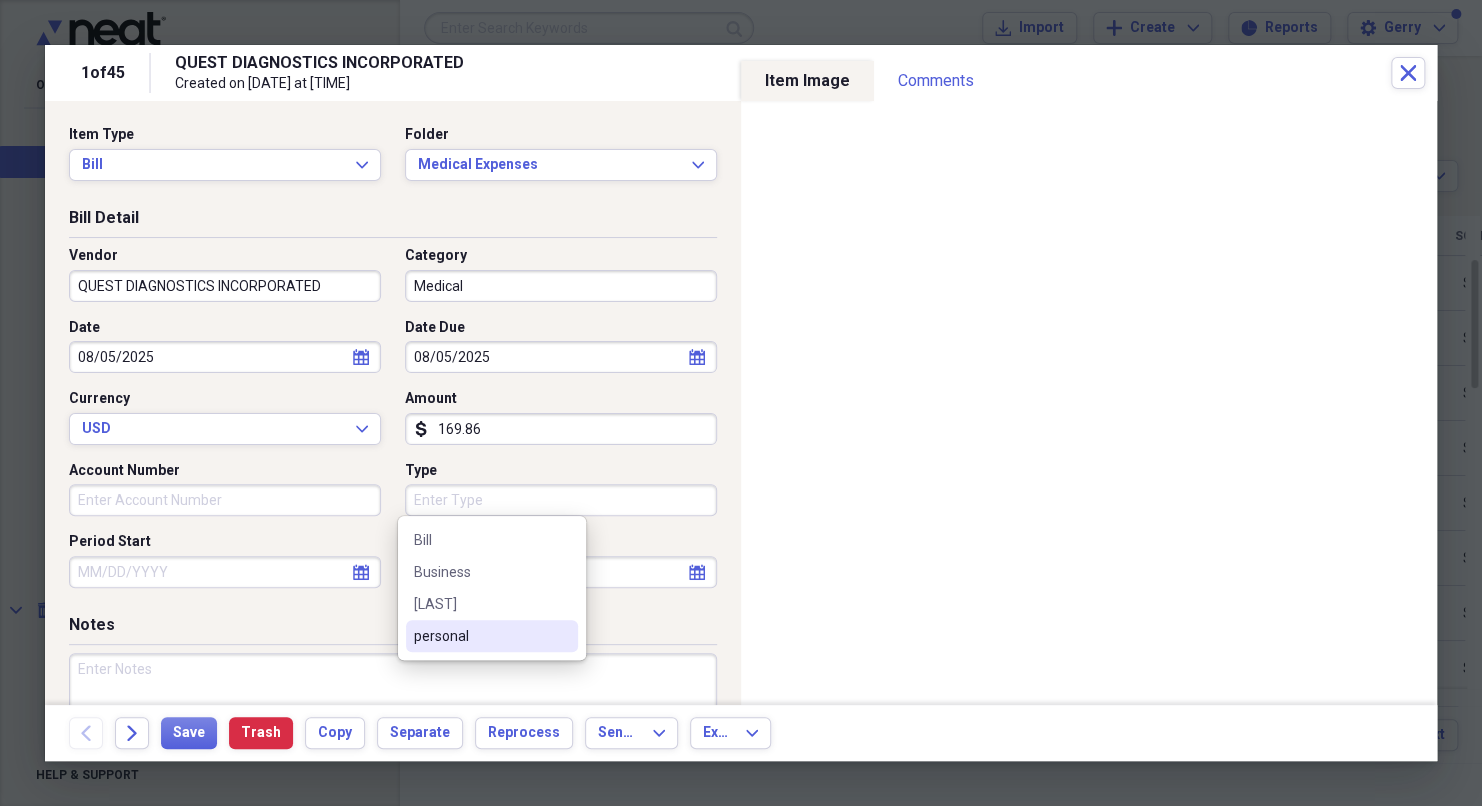 type on "personal" 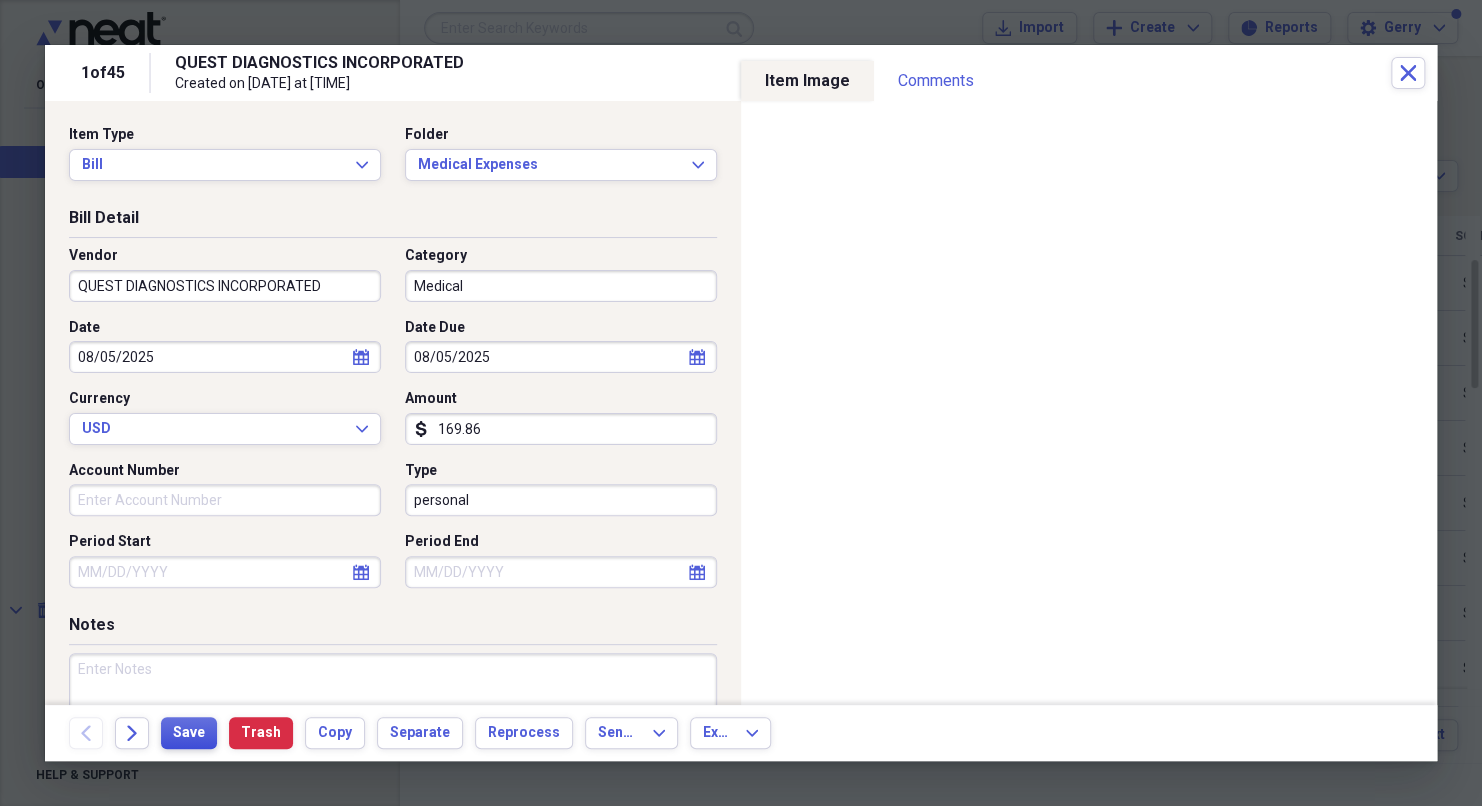 click on "Save" at bounding box center (189, 733) 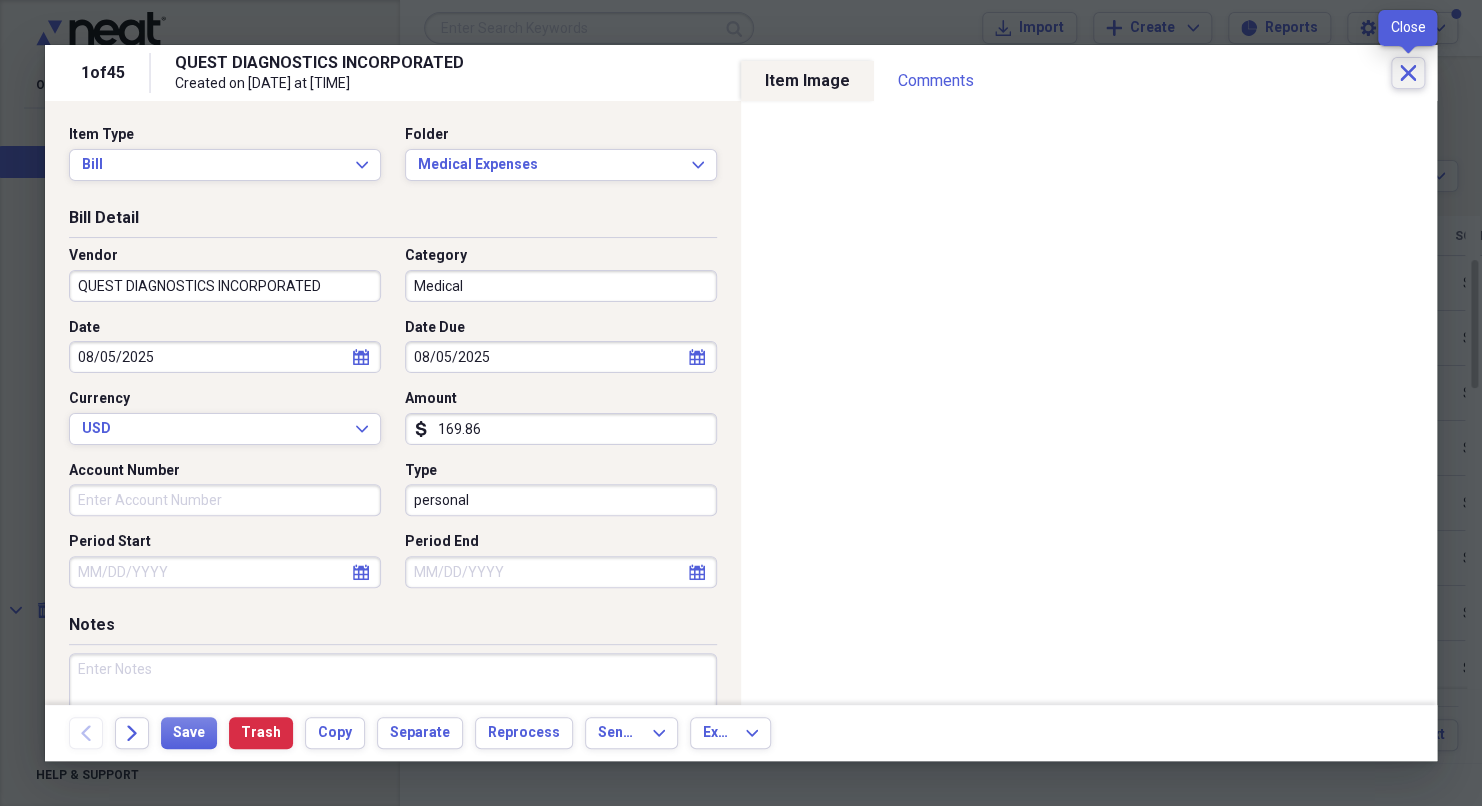 click 